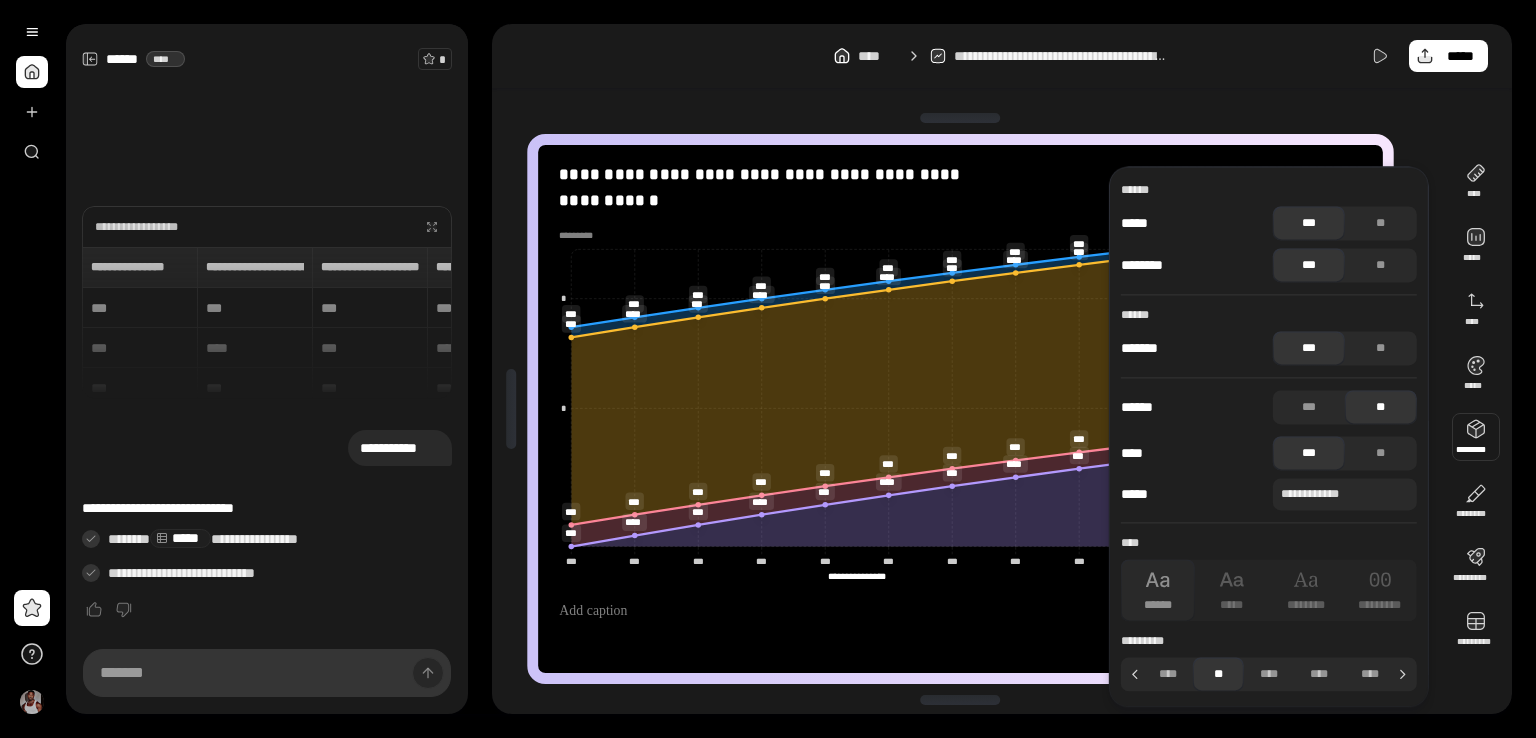 scroll, scrollTop: 0, scrollLeft: 0, axis: both 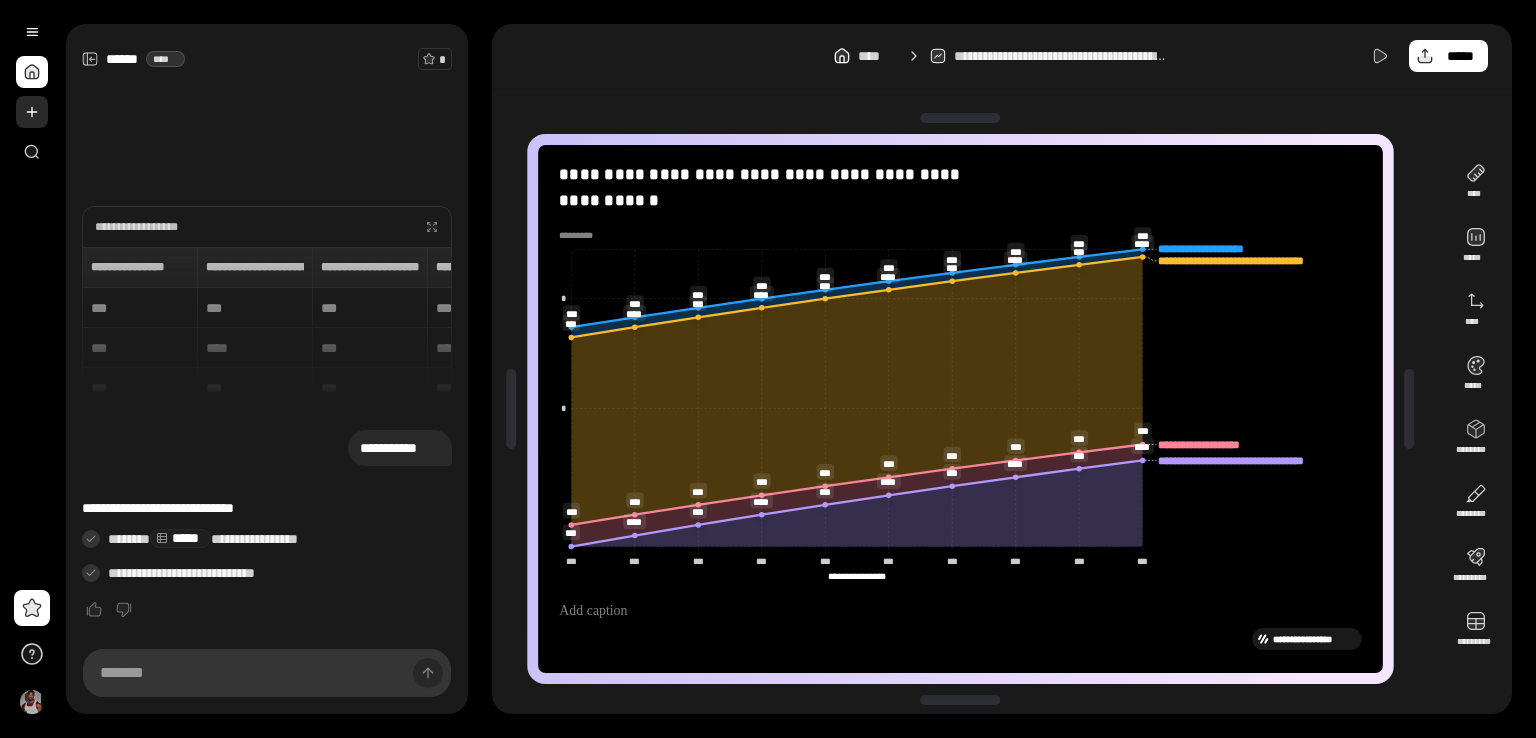 click at bounding box center (32, 112) 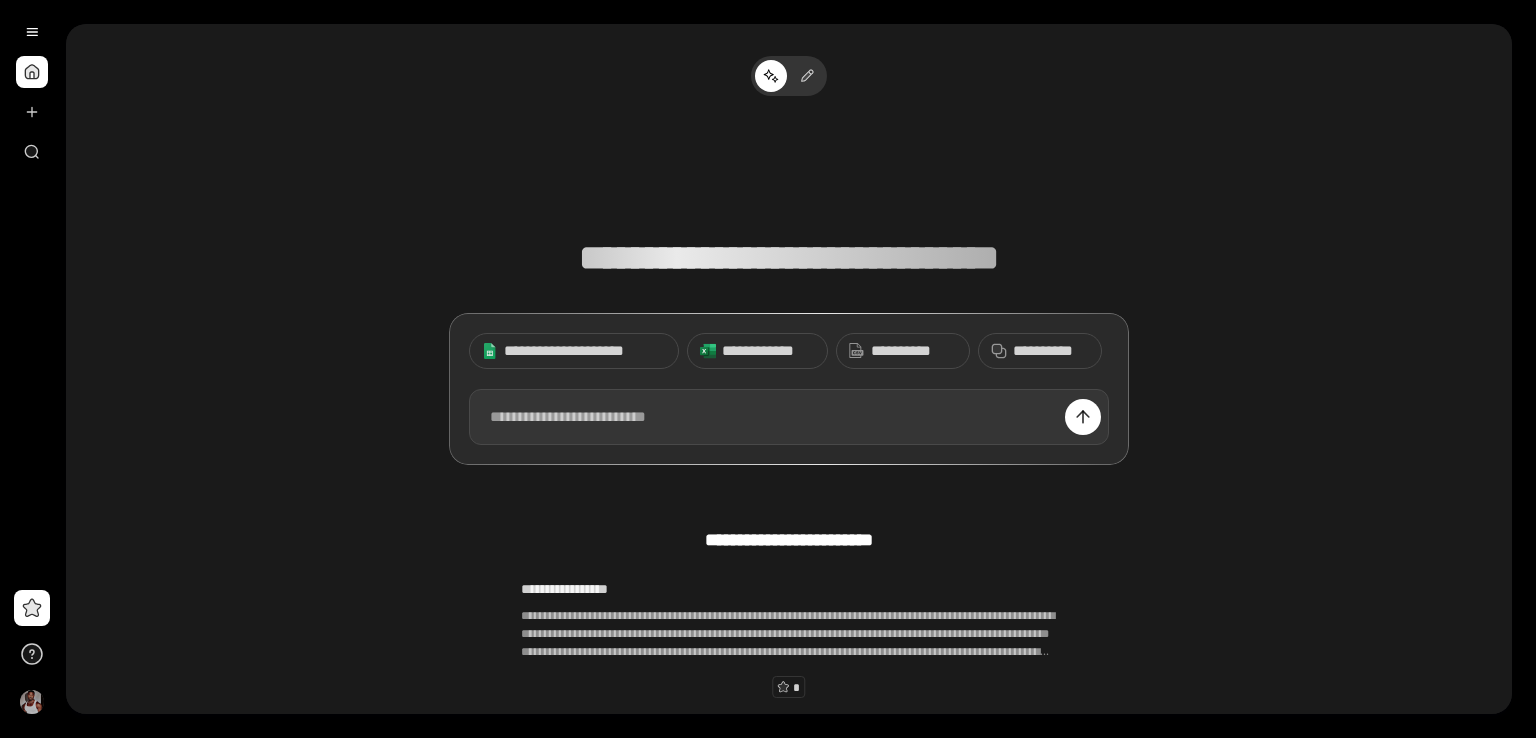 click at bounding box center [789, 417] 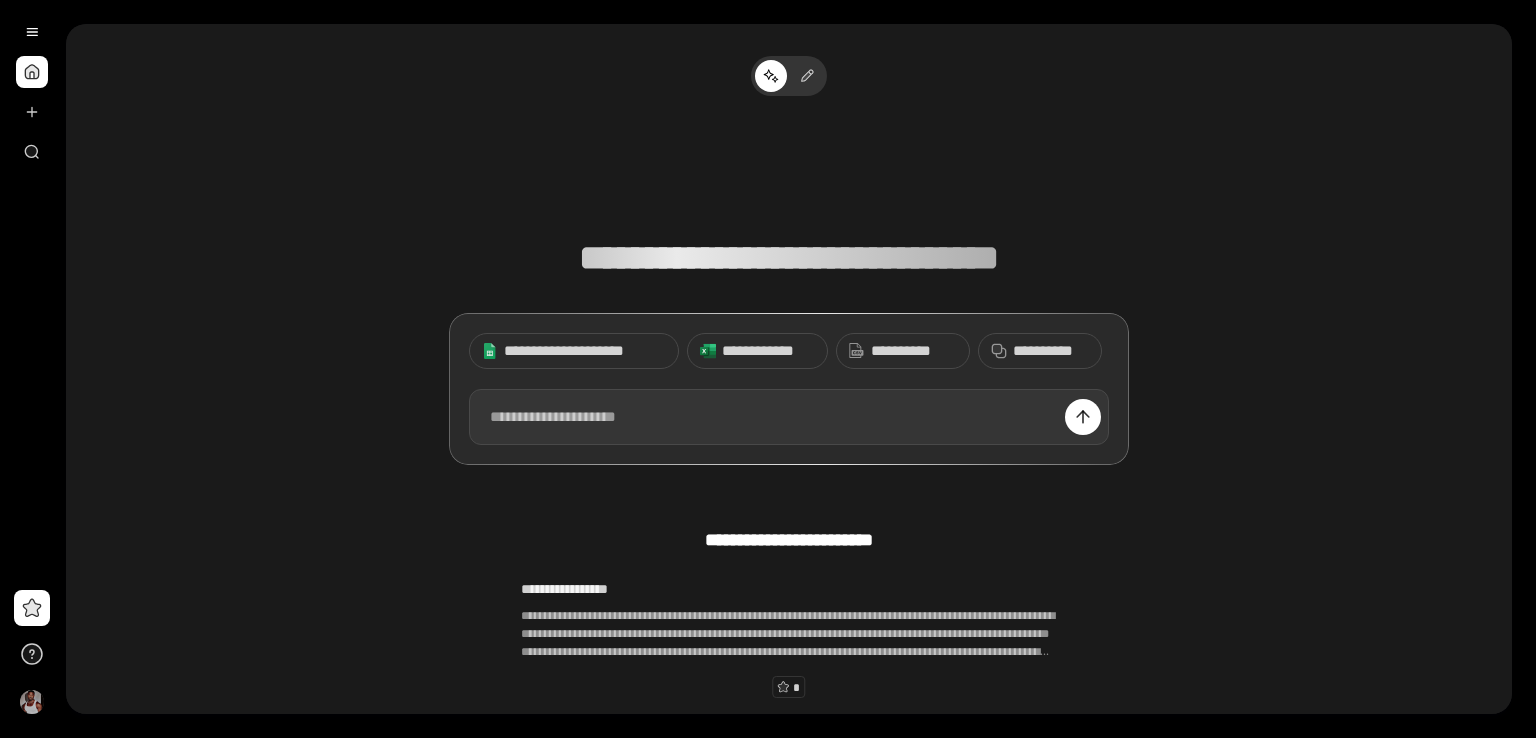 click at bounding box center (789, 417) 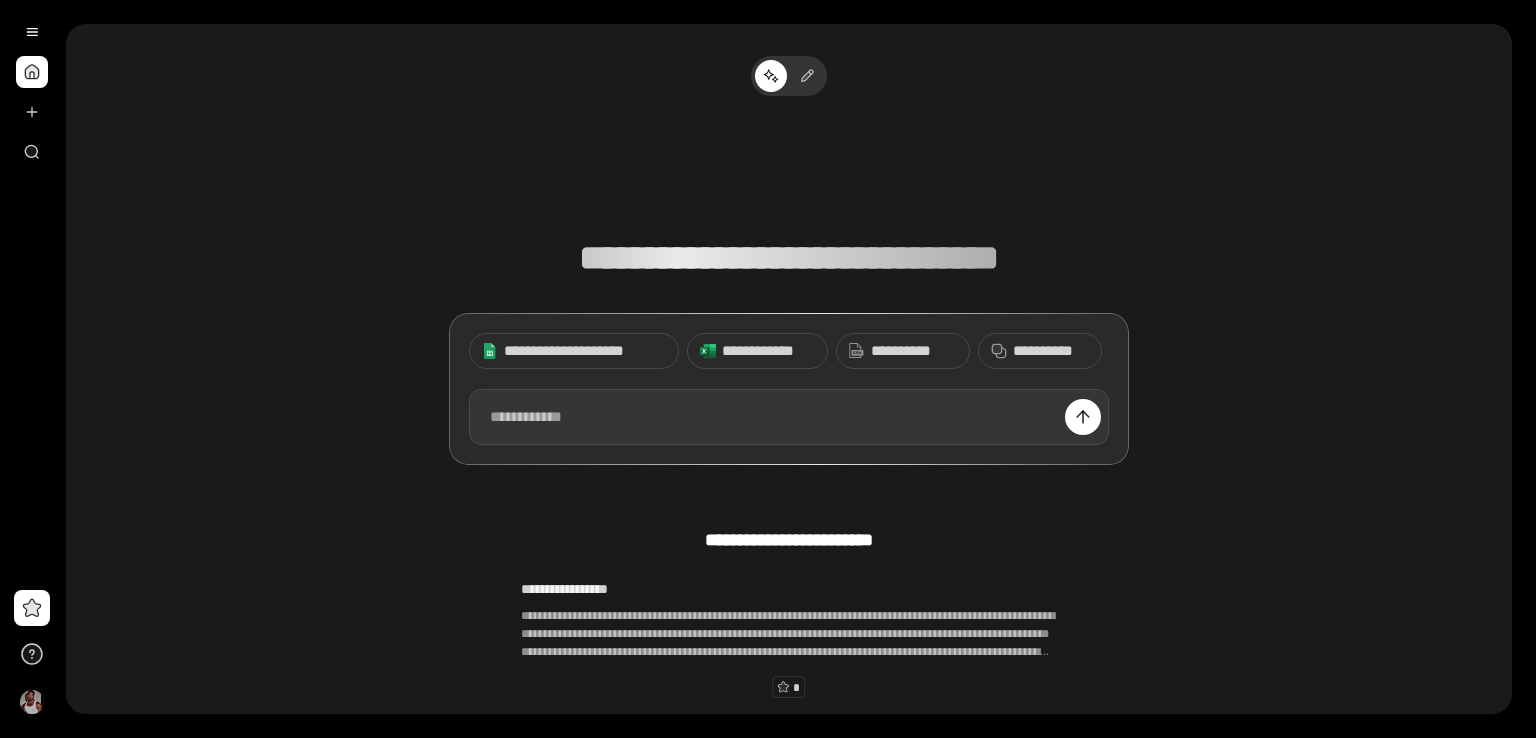 paste 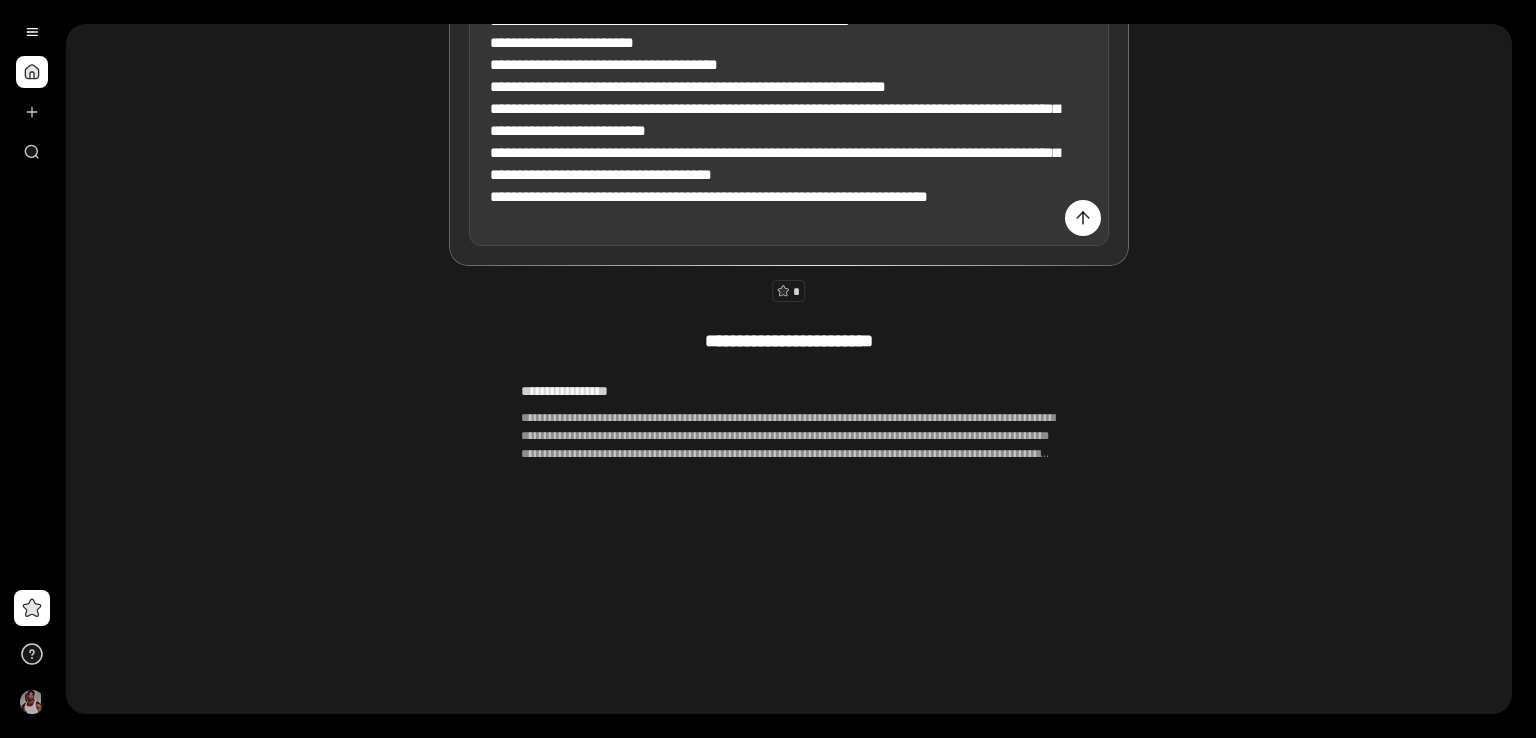 scroll, scrollTop: 0, scrollLeft: 0, axis: both 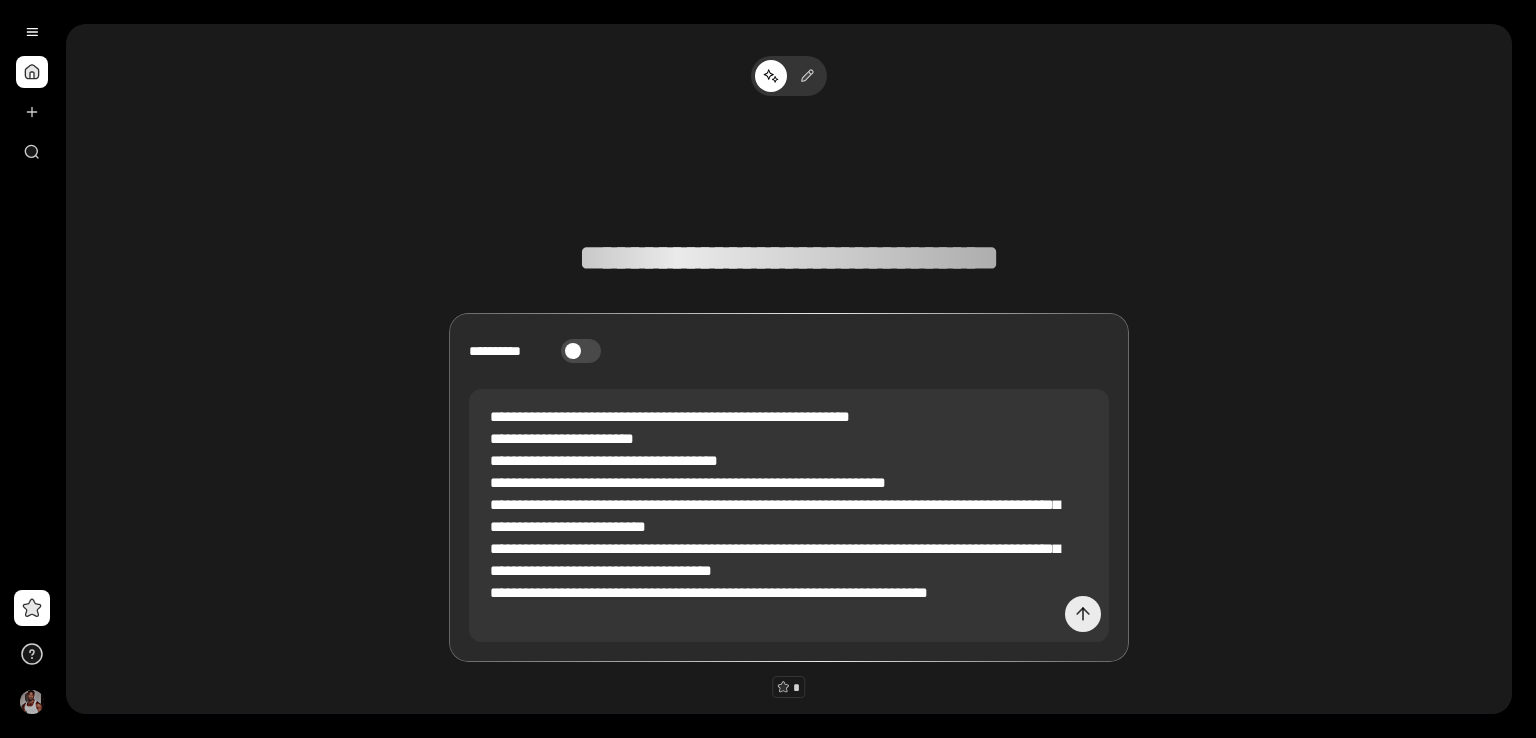 click at bounding box center (1083, 614) 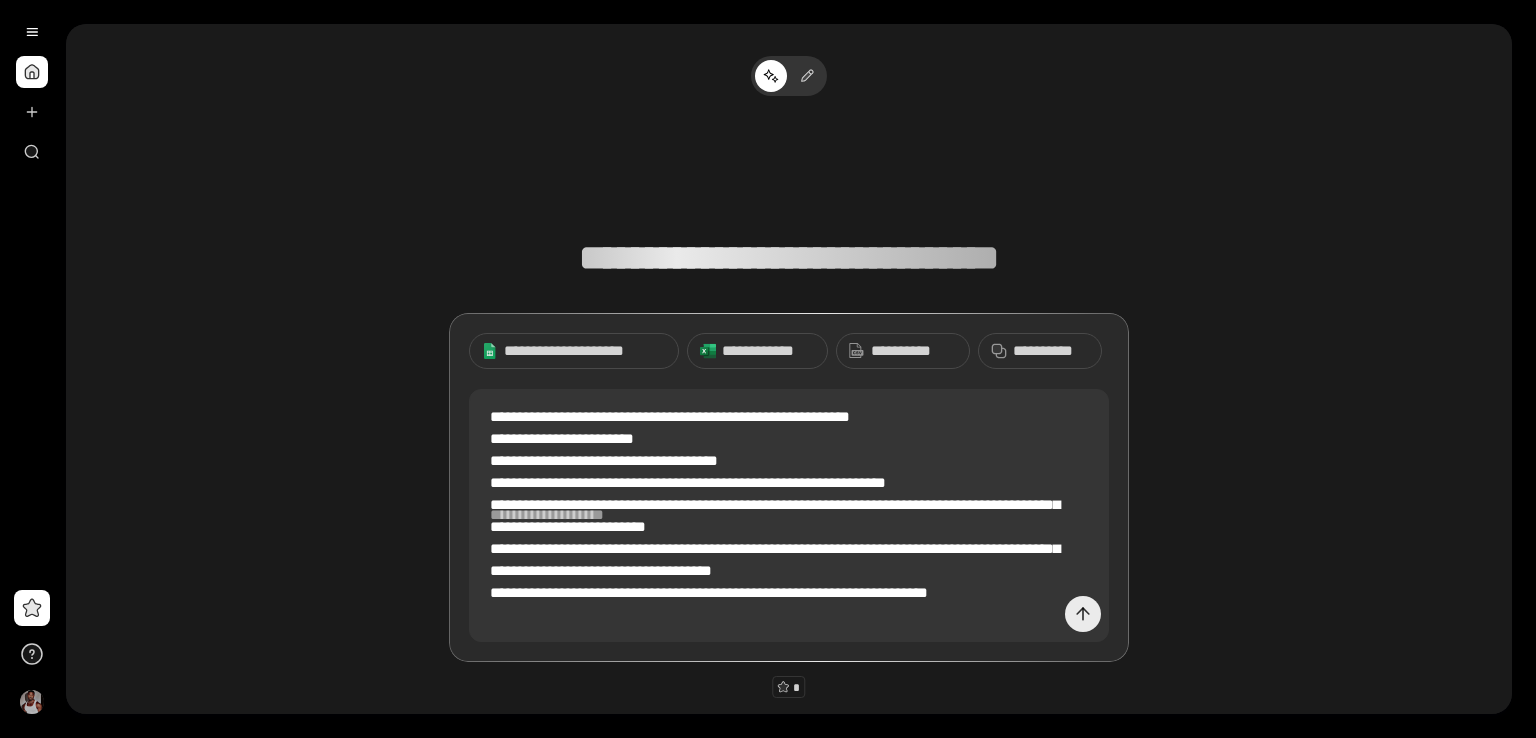 click at bounding box center (1083, 614) 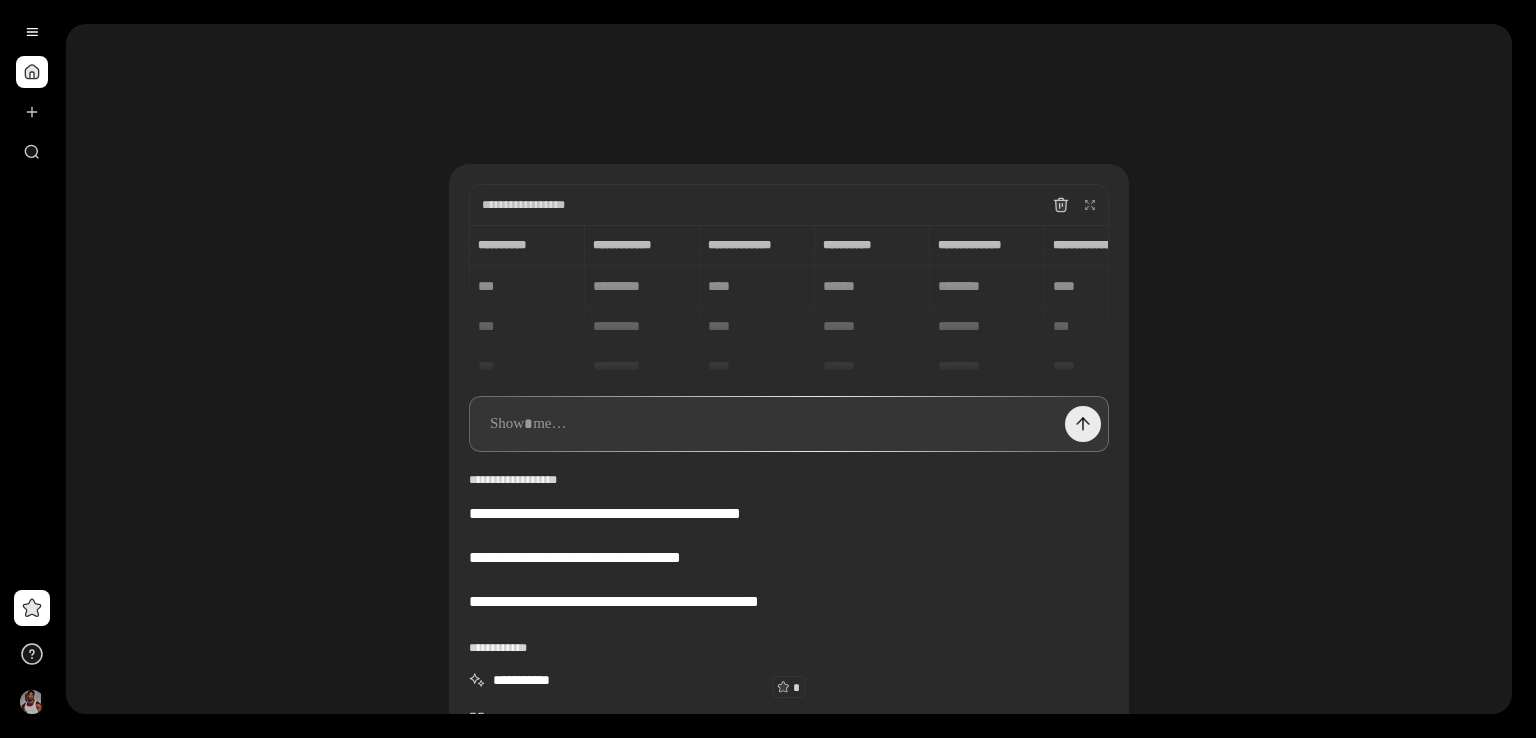 click at bounding box center [1083, 424] 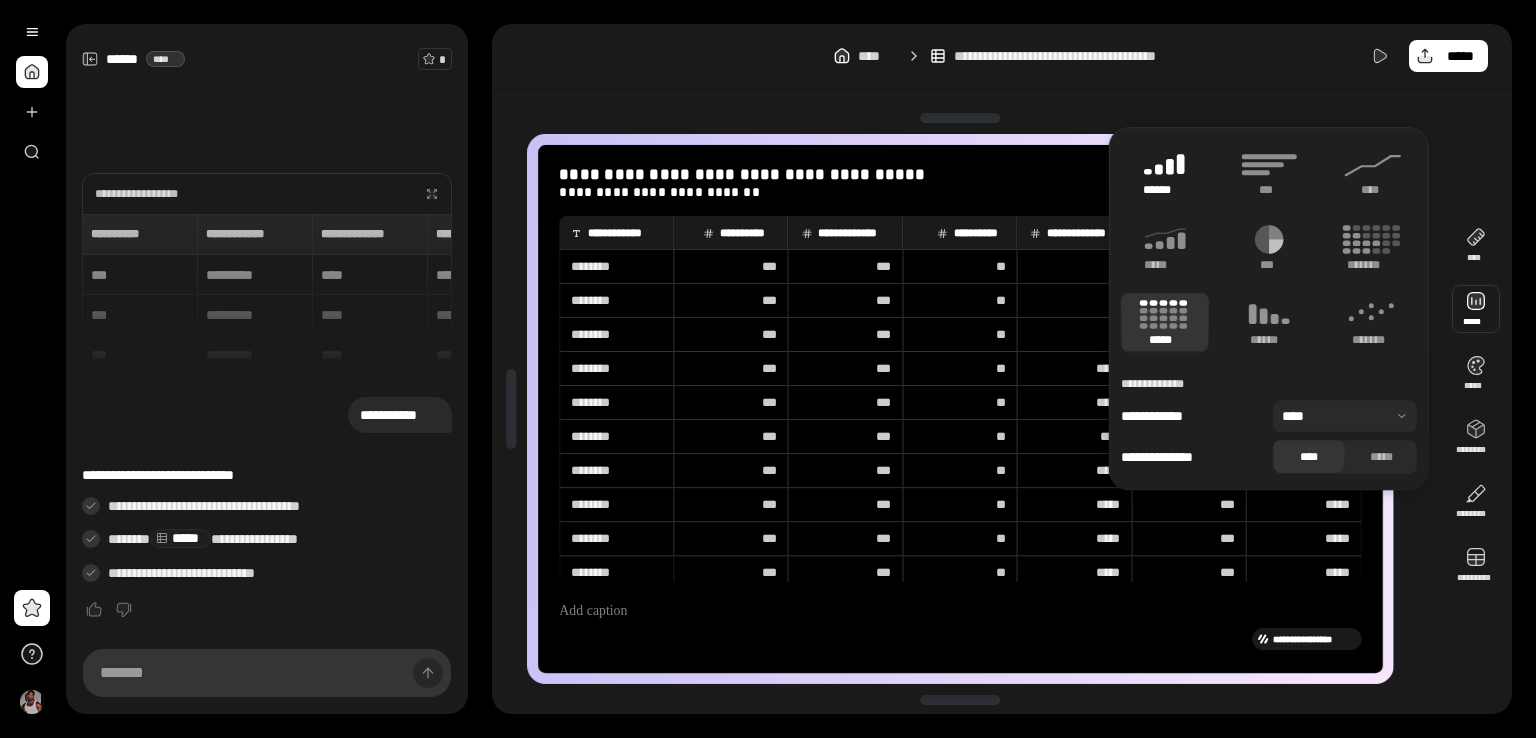 click 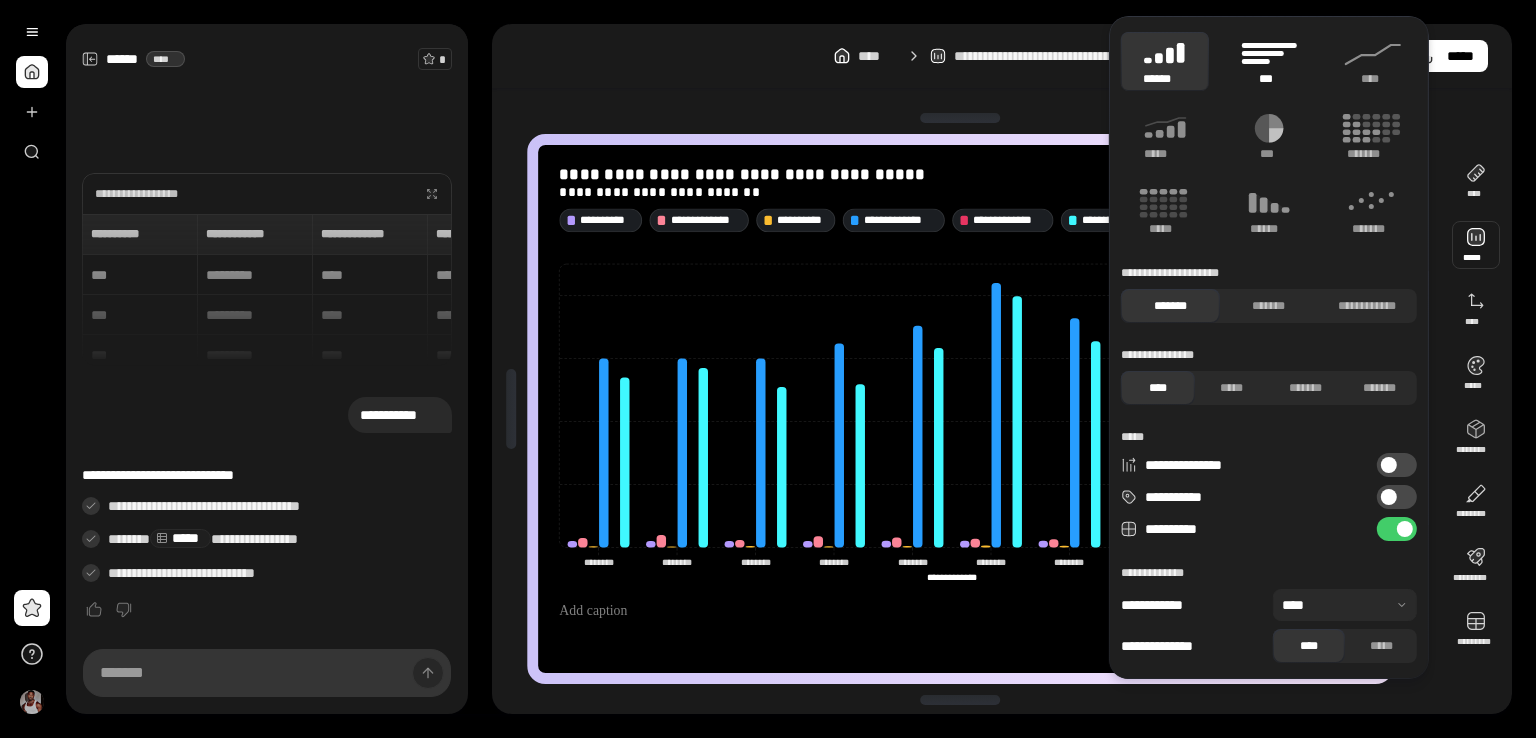 click 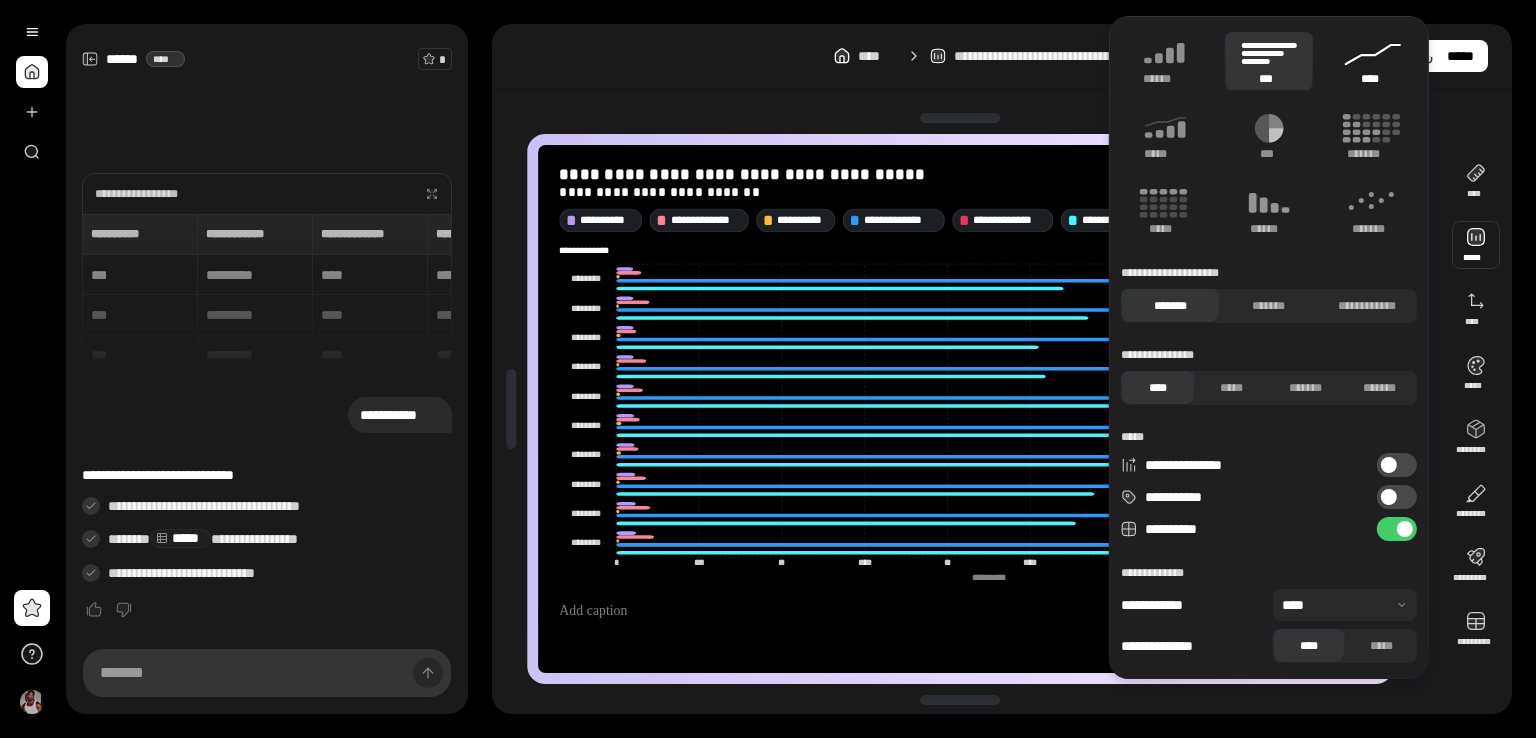 click 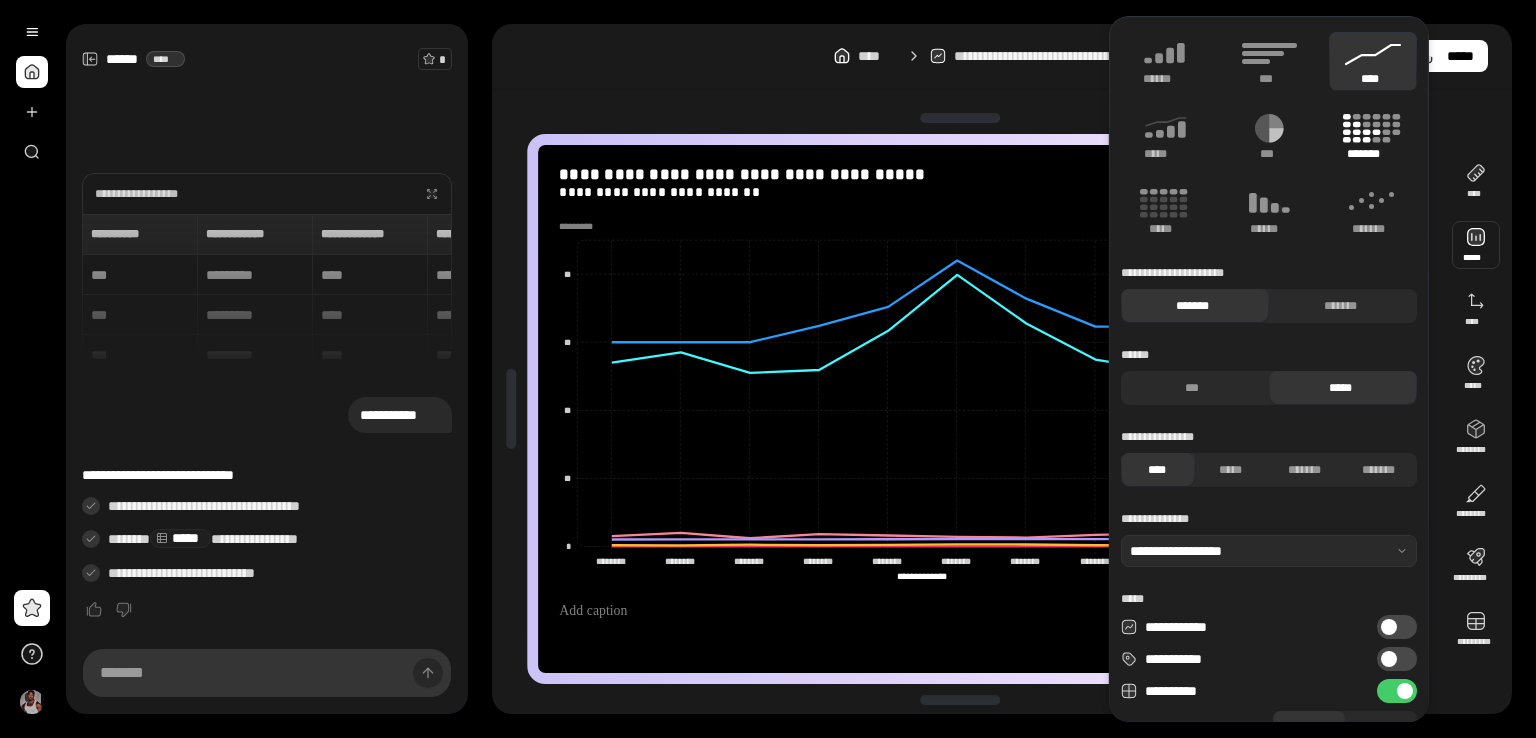 click 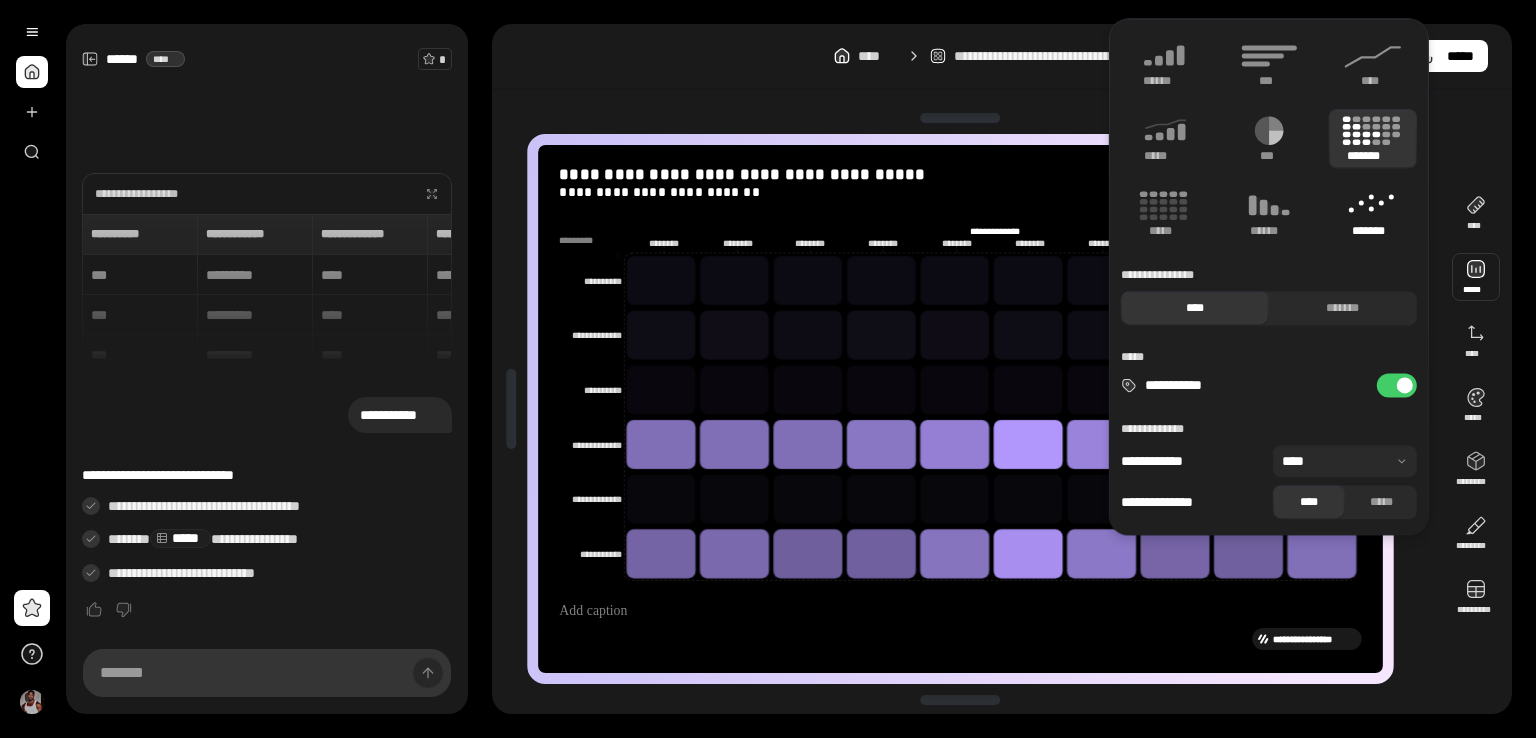 click 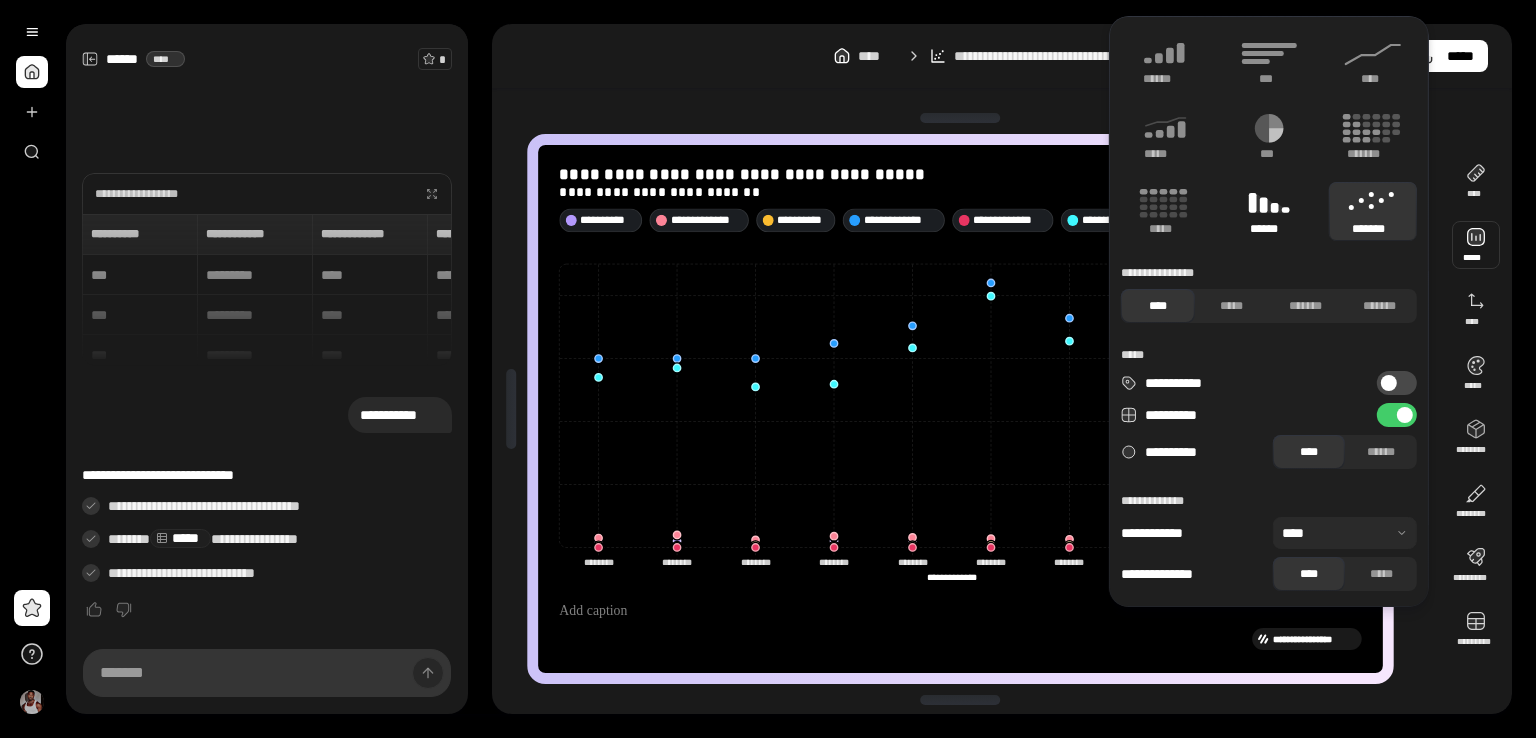 drag, startPoint x: 1280, startPoint y: 208, endPoint x: 1253, endPoint y: 206, distance: 27.073973 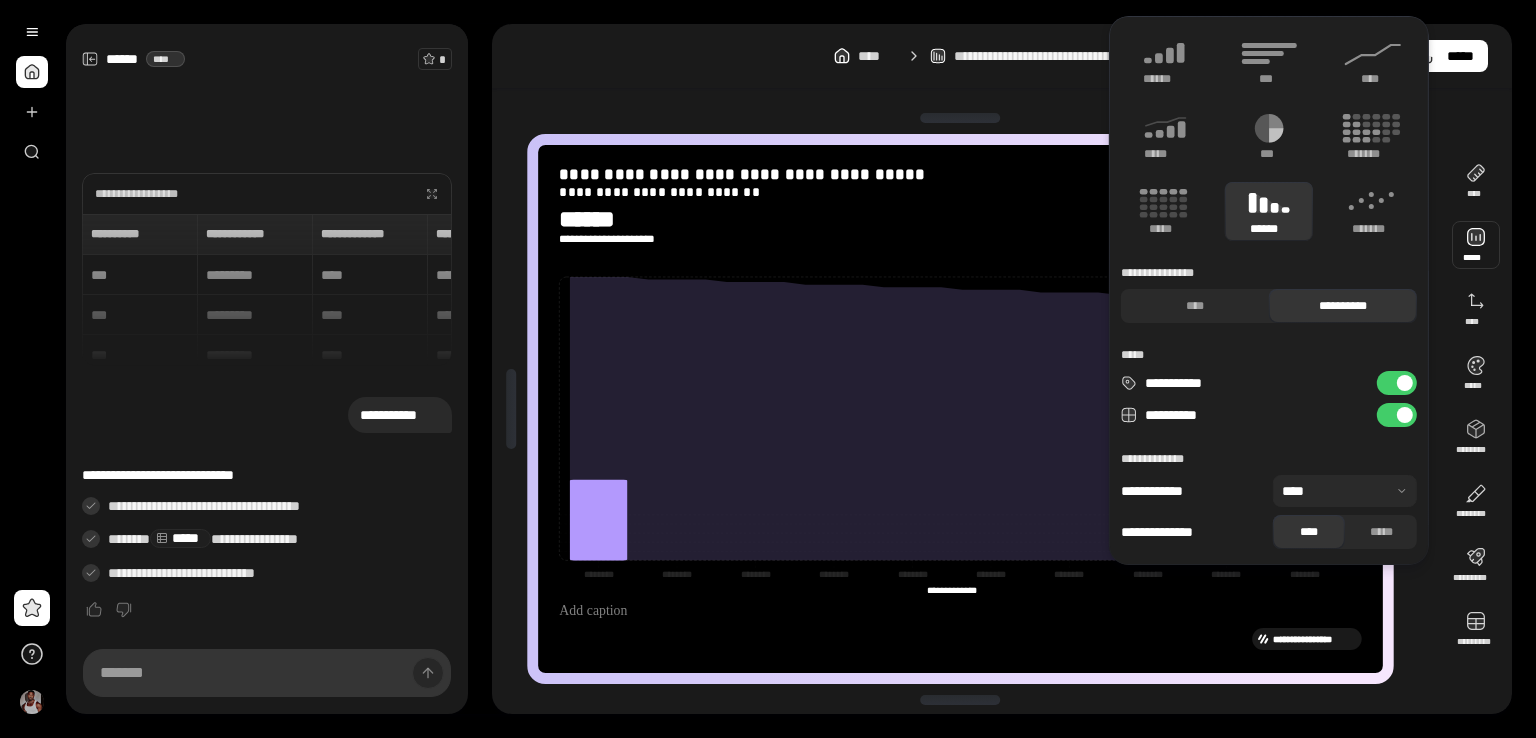 type on "**********" 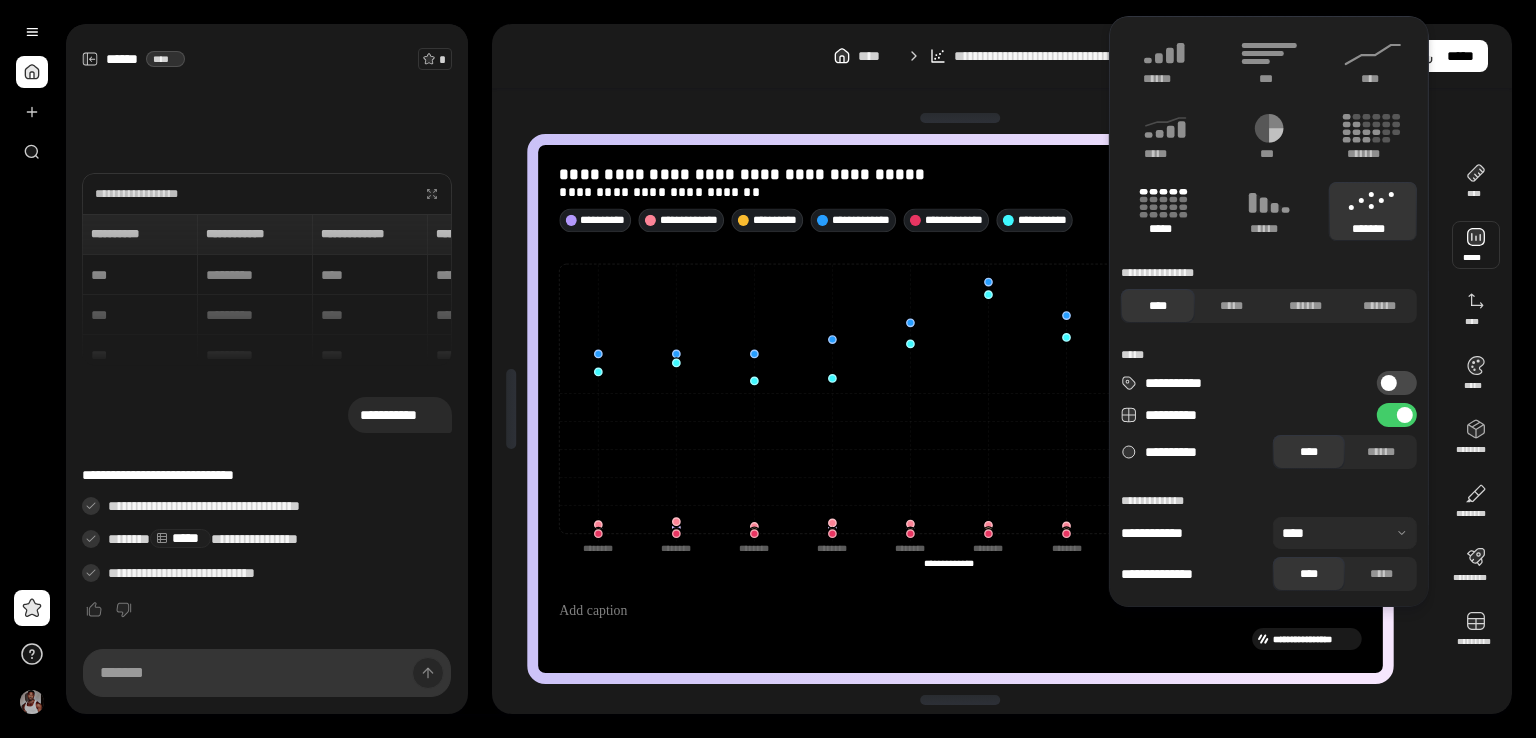 type 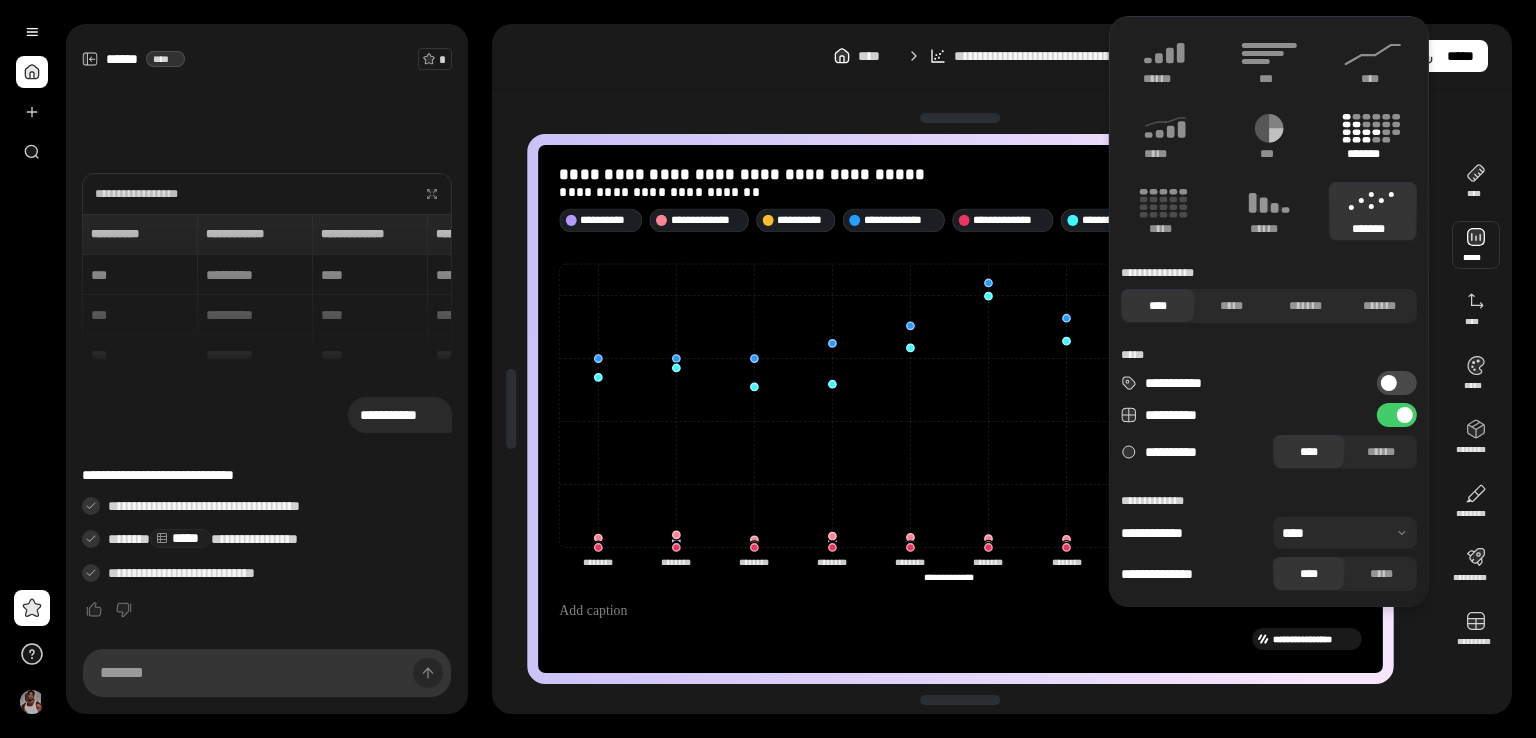 click 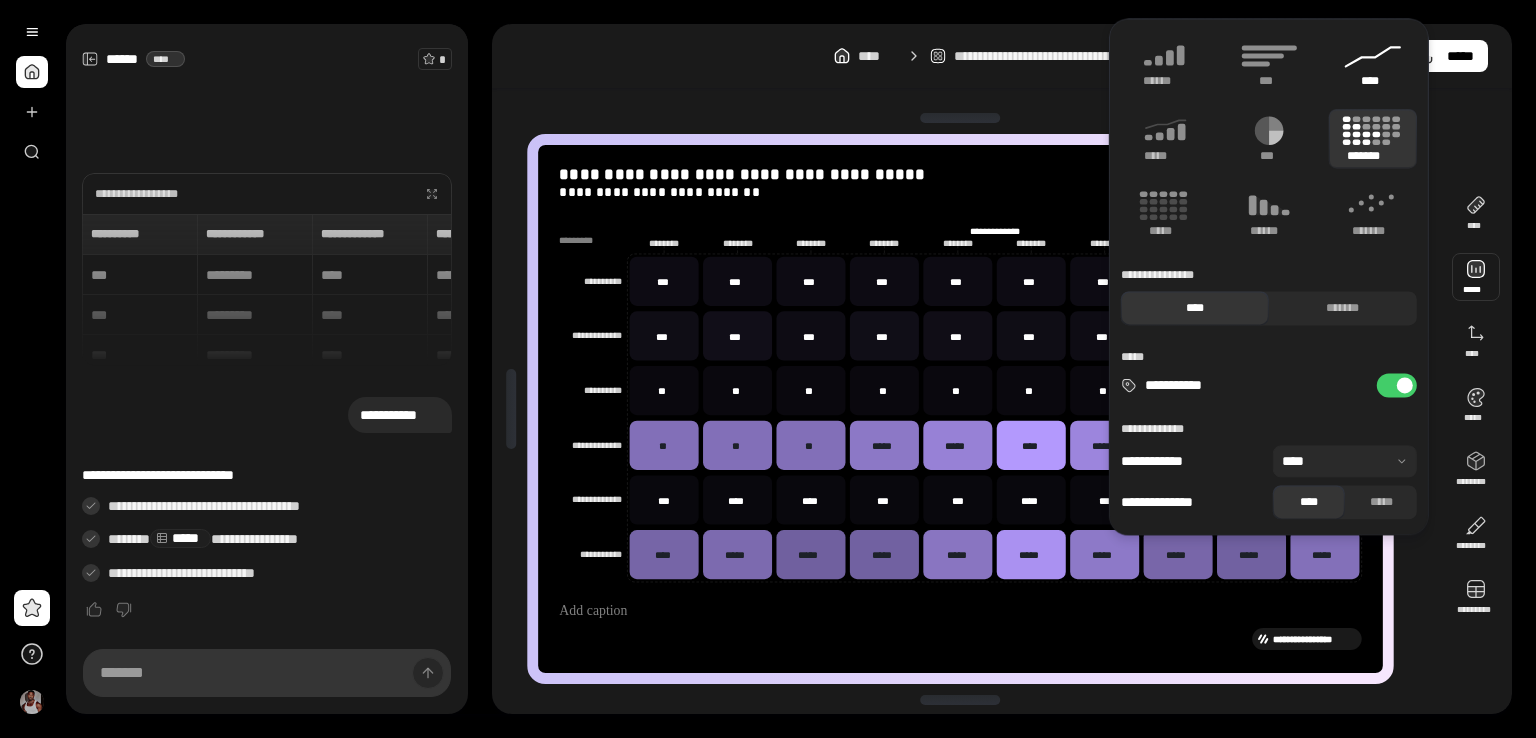 click 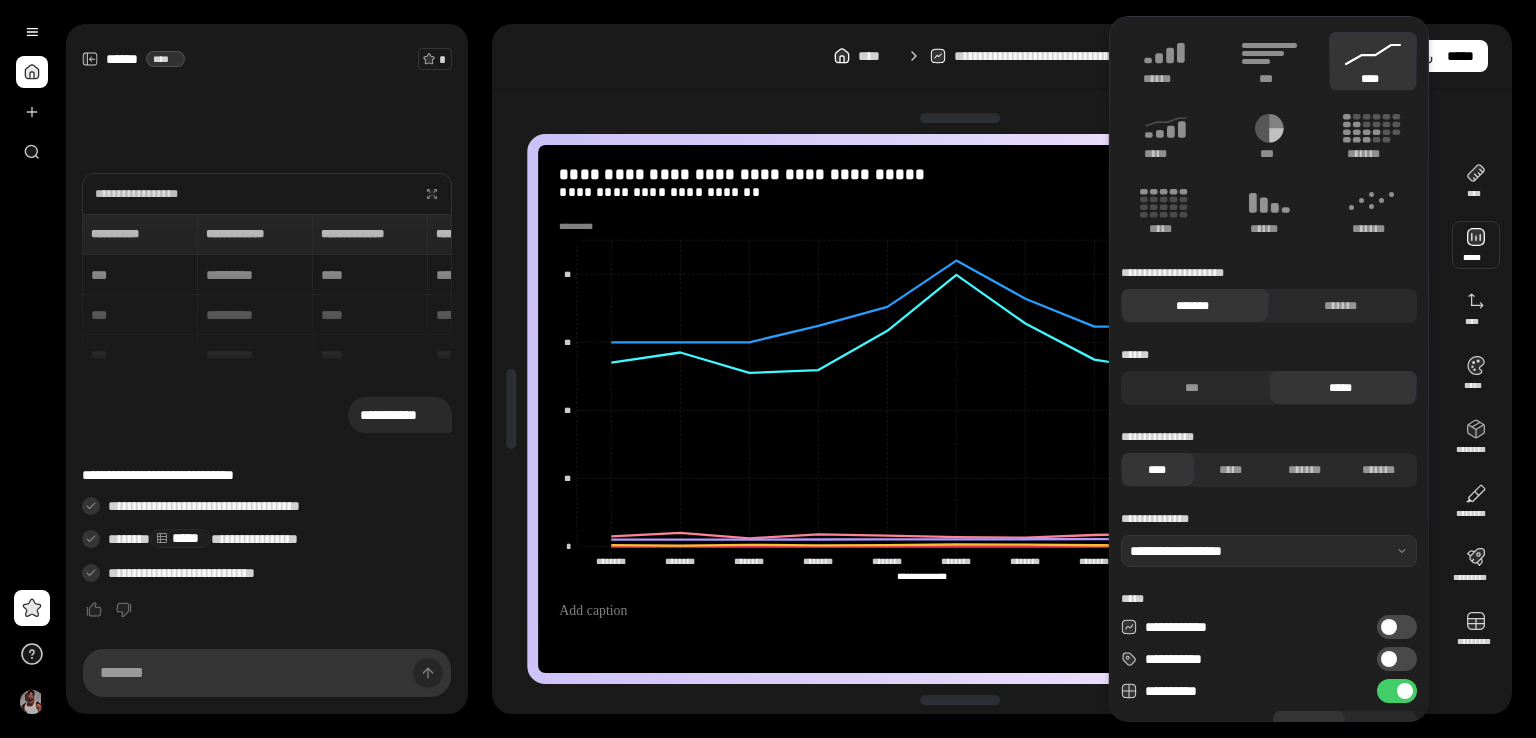 click on "**********" at bounding box center (1002, 409) 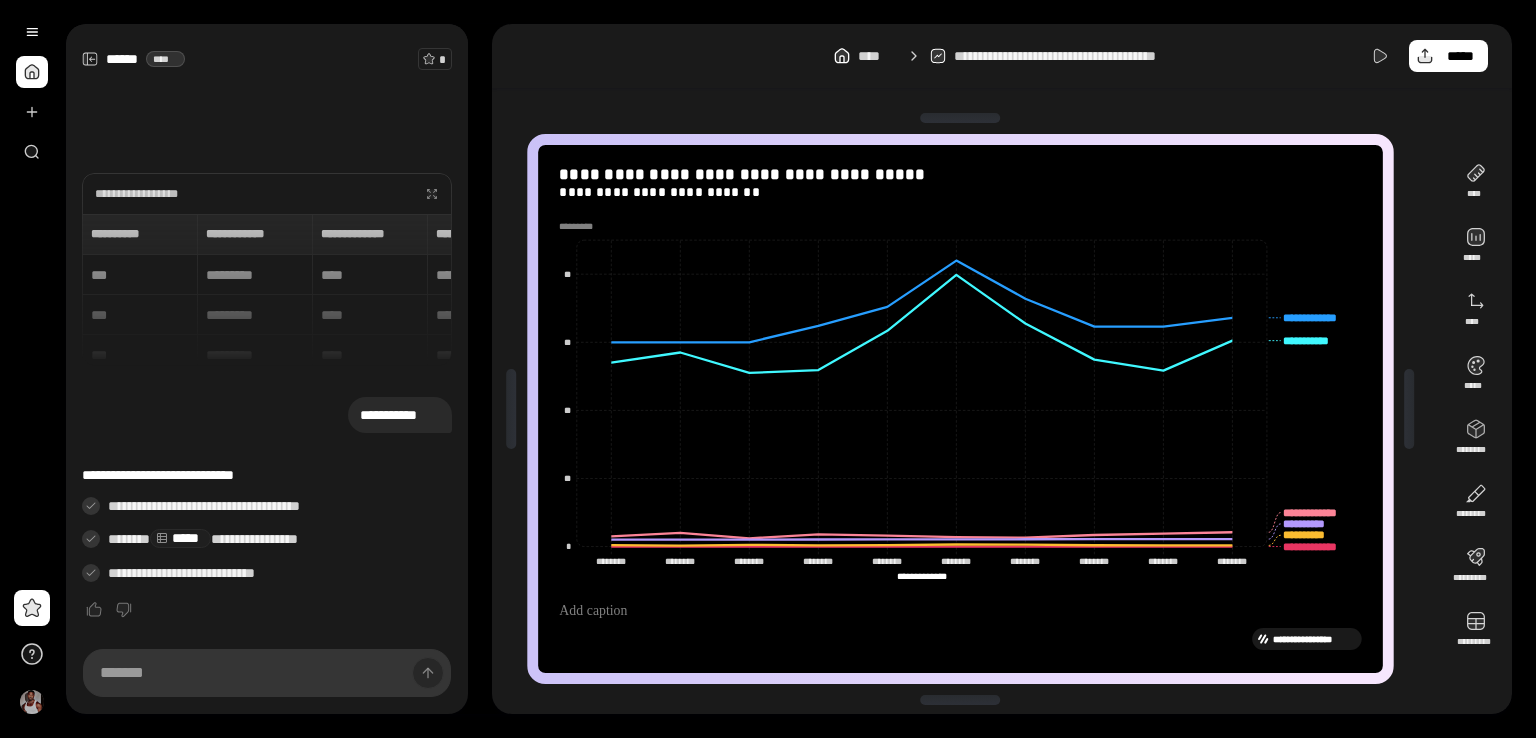 click on "**********" at bounding box center [1002, 369] 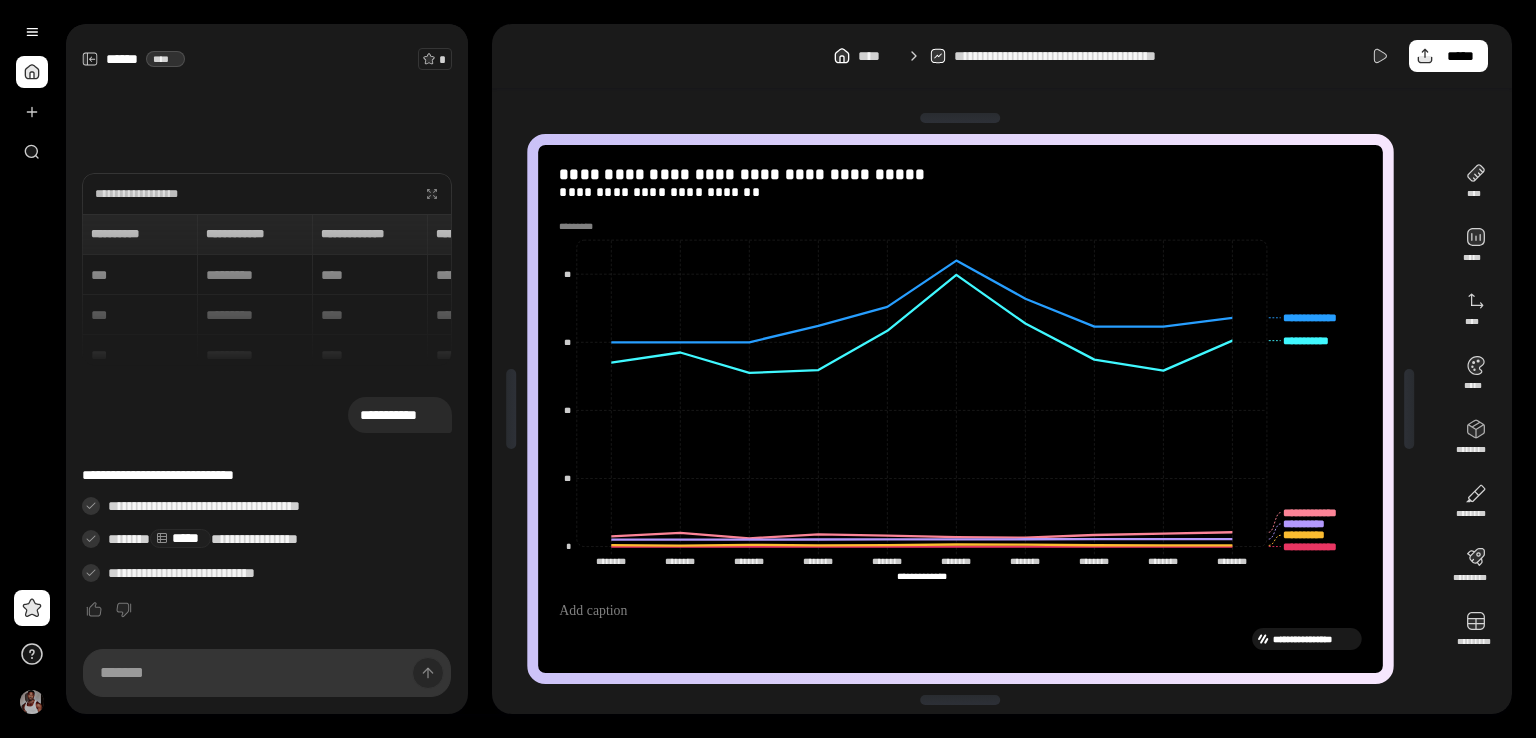 click on "**********" at bounding box center (1002, 56) 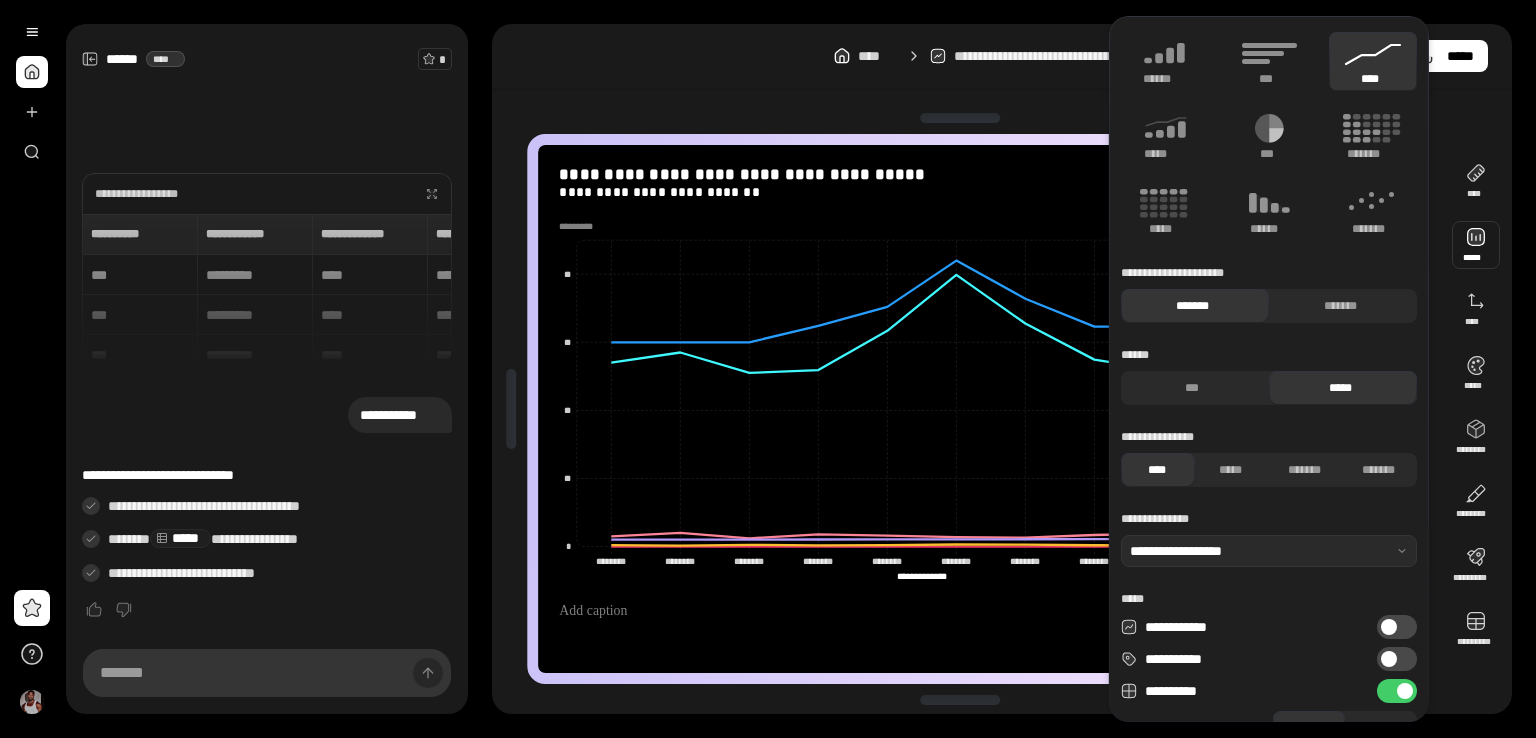 click on "**********" at bounding box center (1002, 56) 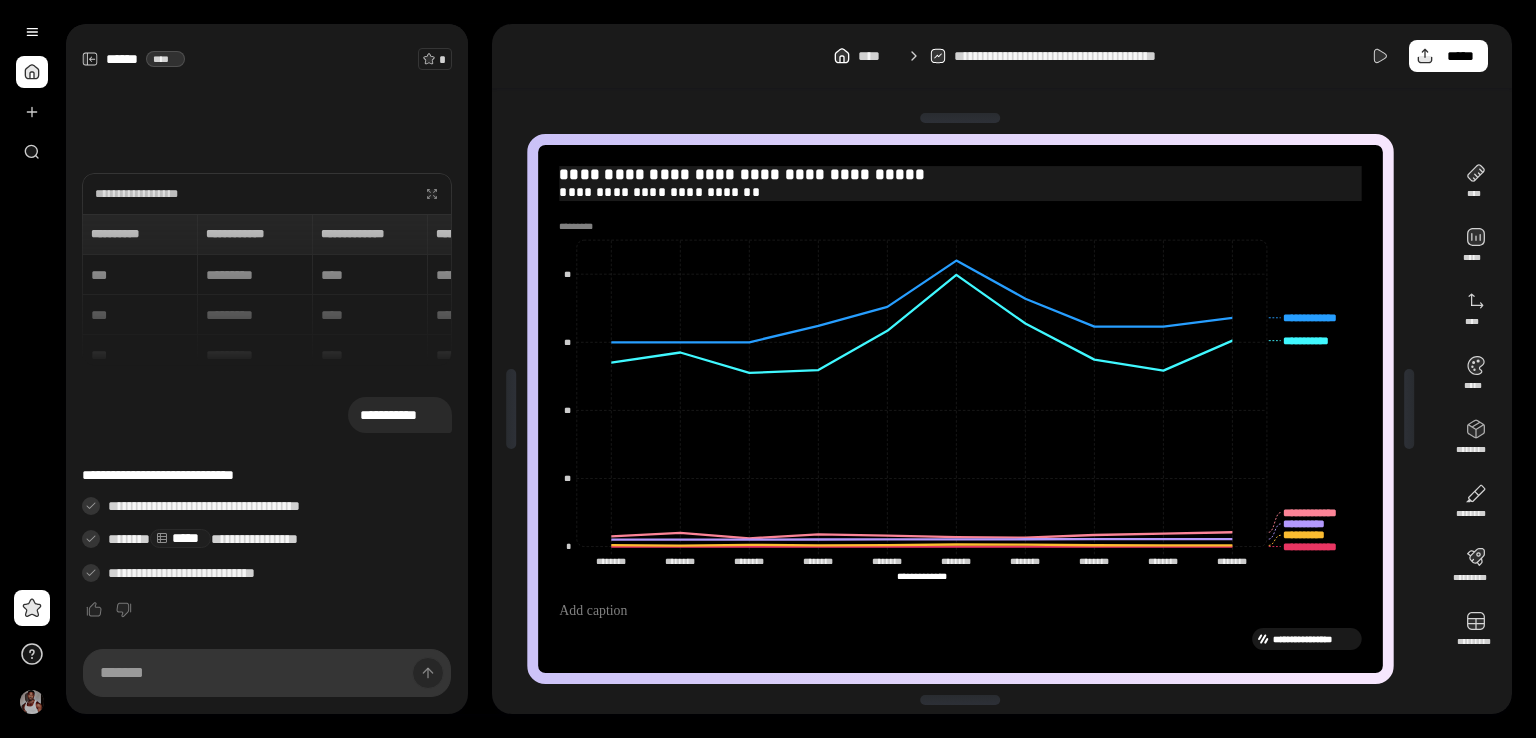 click on "**********" at bounding box center [960, 175] 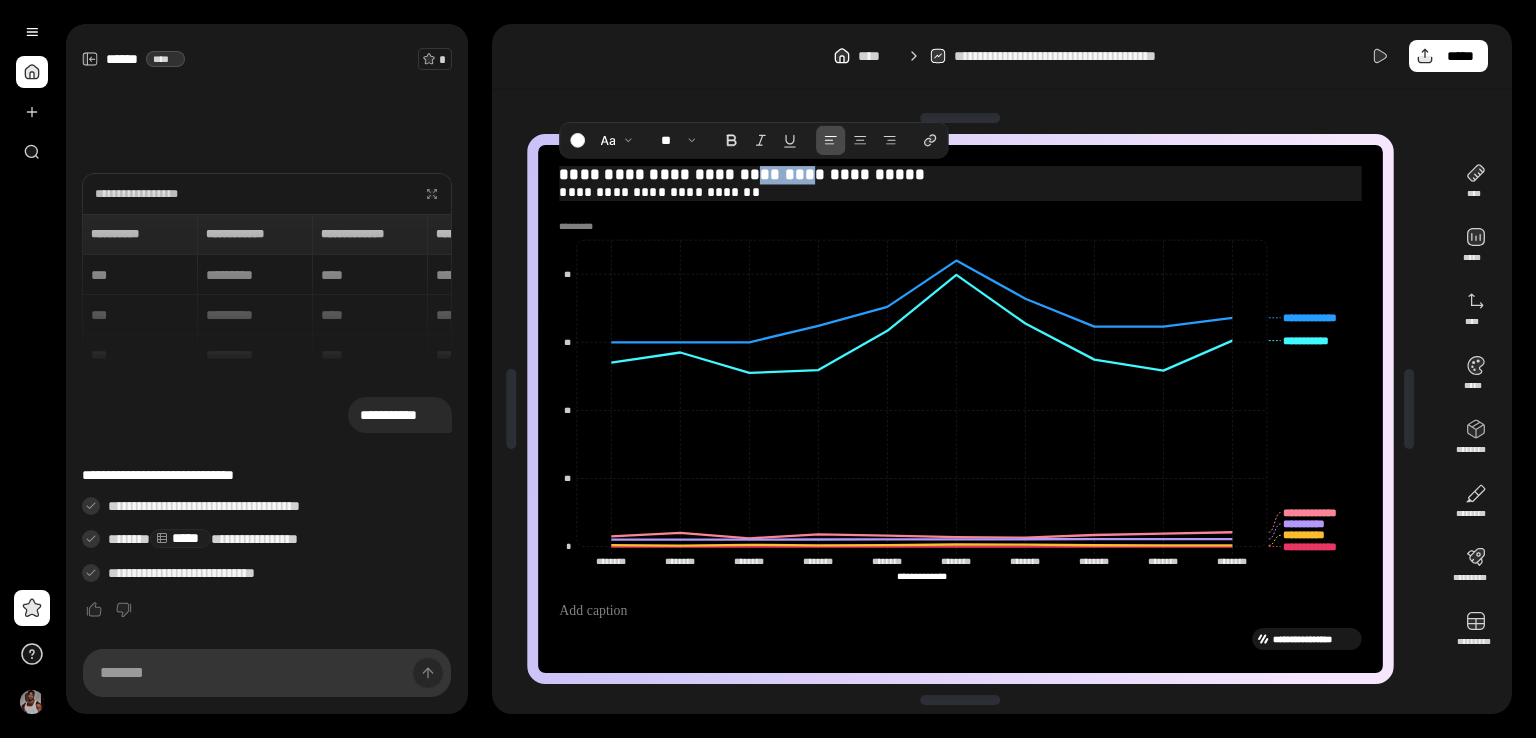 click on "**********" at bounding box center [960, 175] 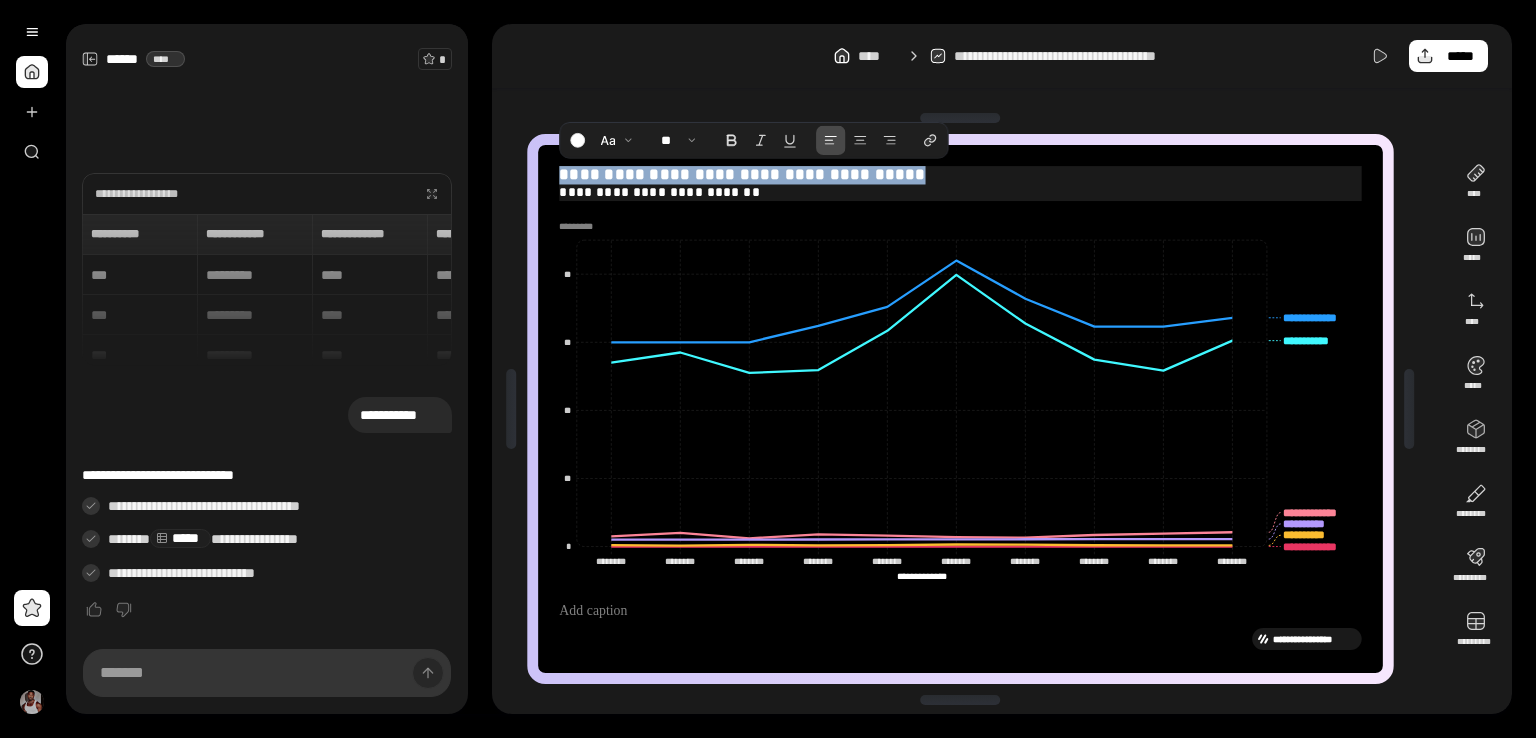 click on "**********" at bounding box center (960, 175) 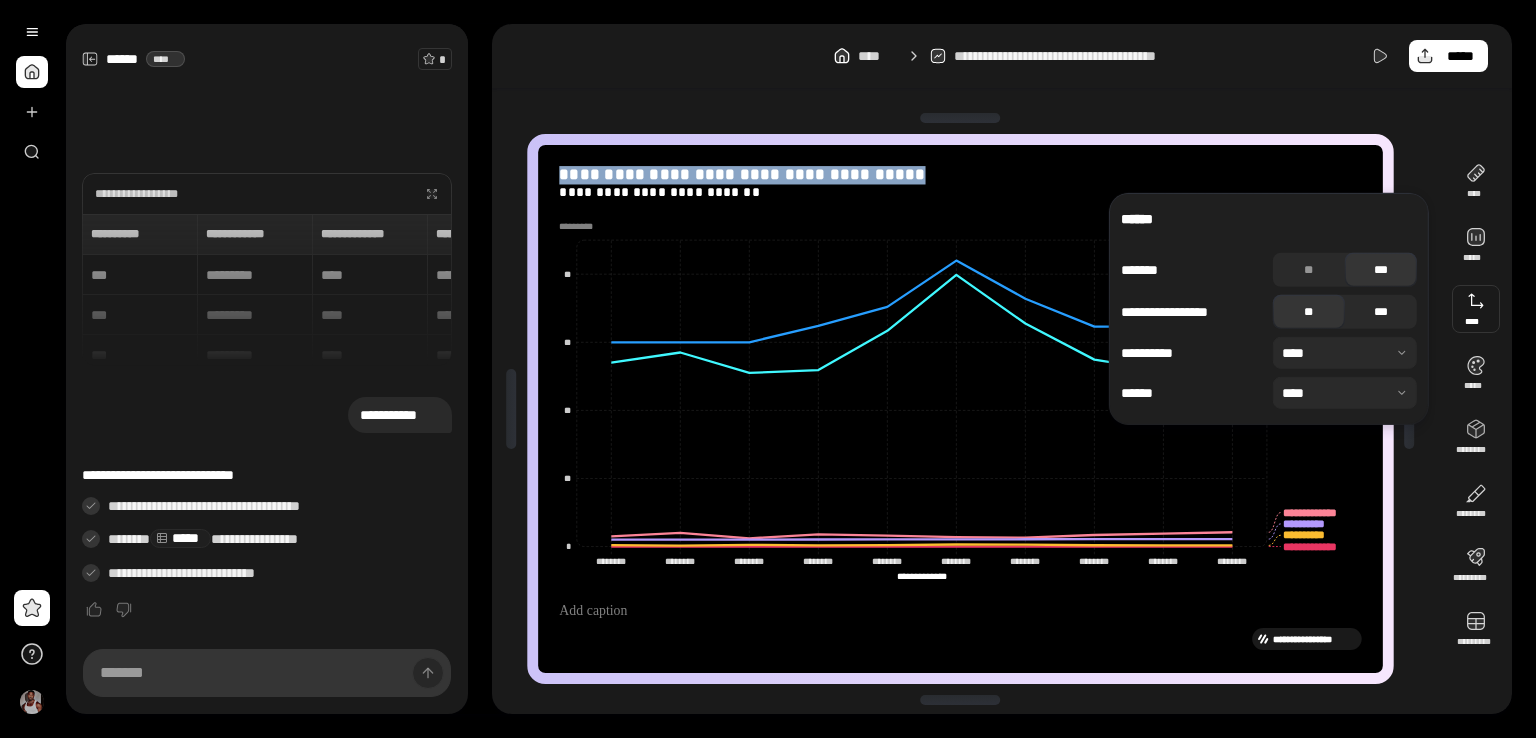 click on "***" at bounding box center (1381, 312) 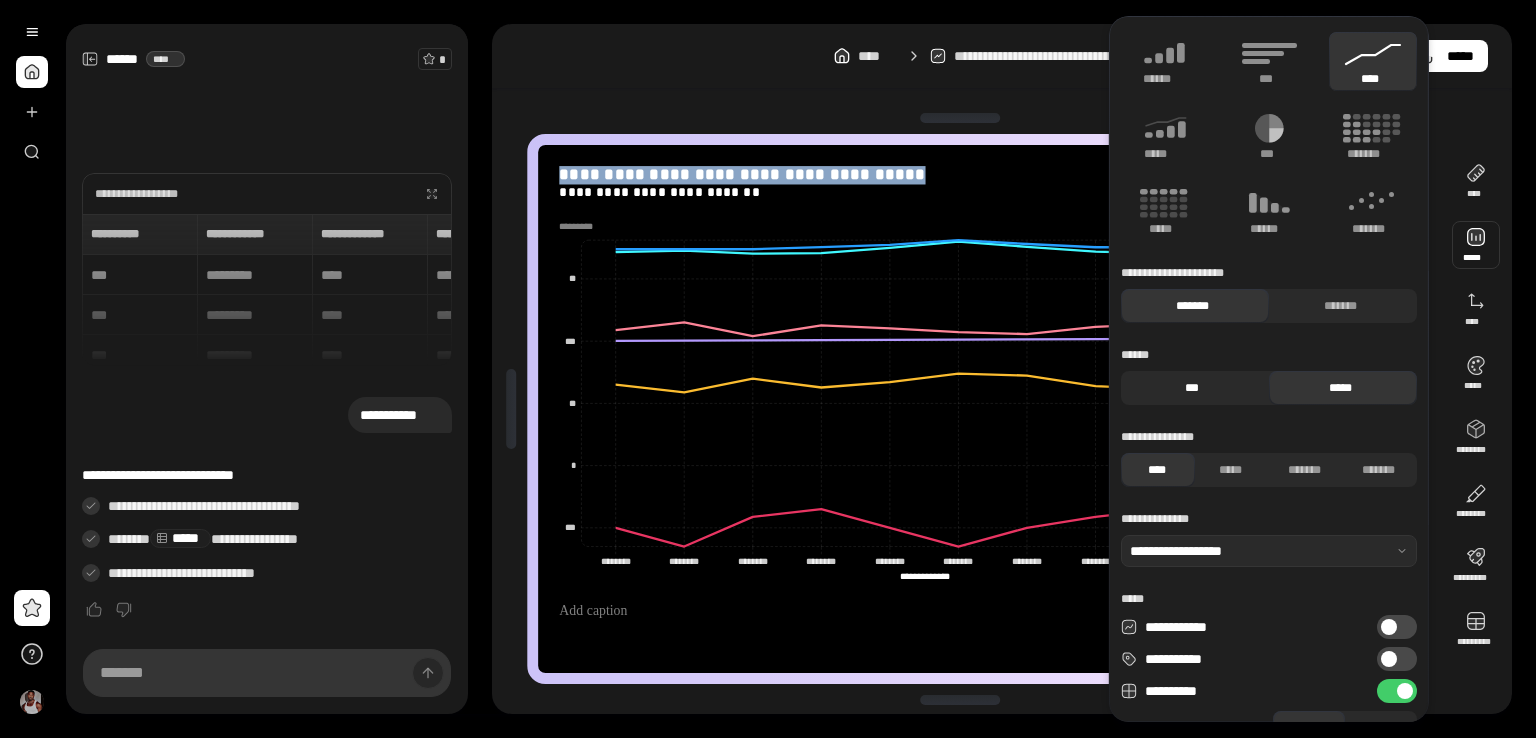 click on "***" at bounding box center [1192, 388] 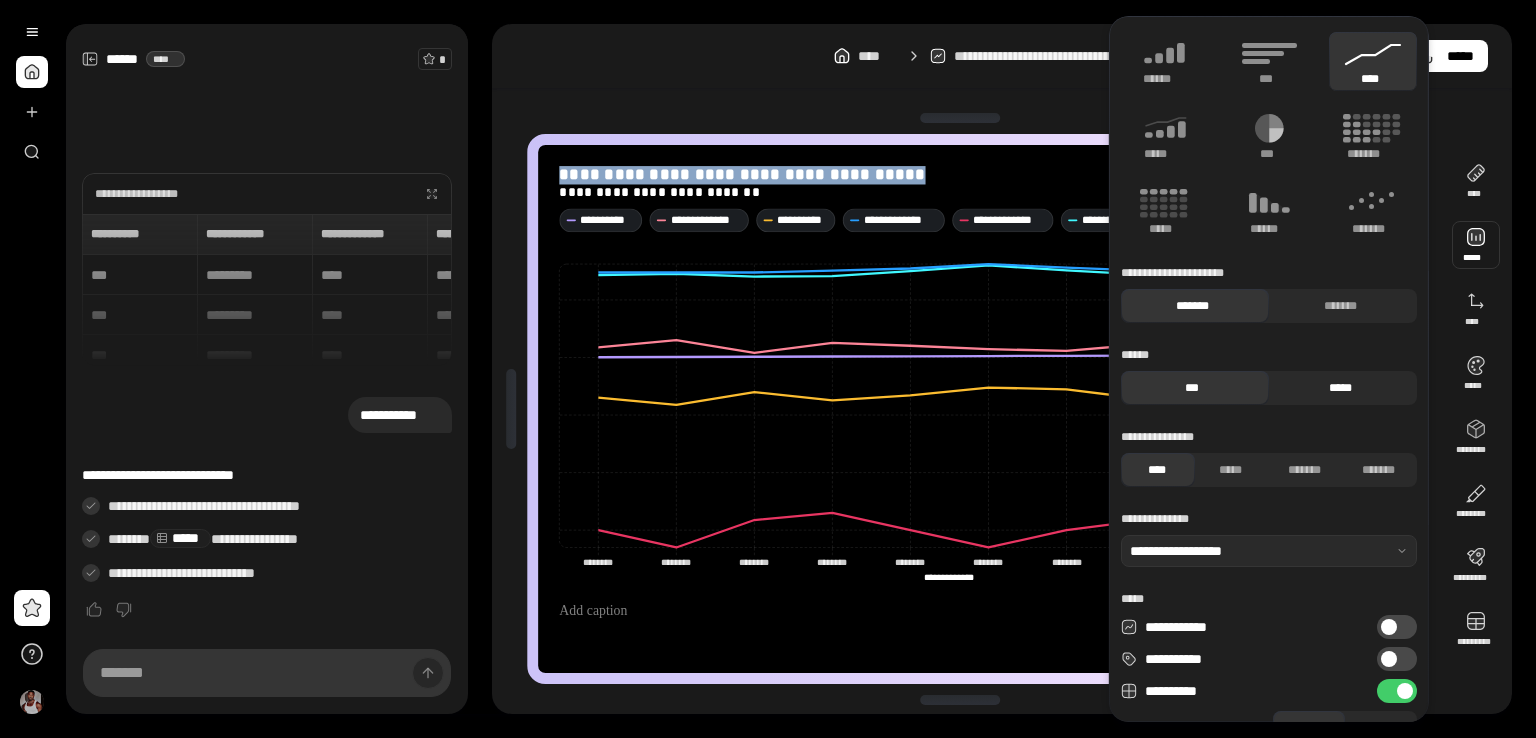 click on "*****" at bounding box center (1340, 388) 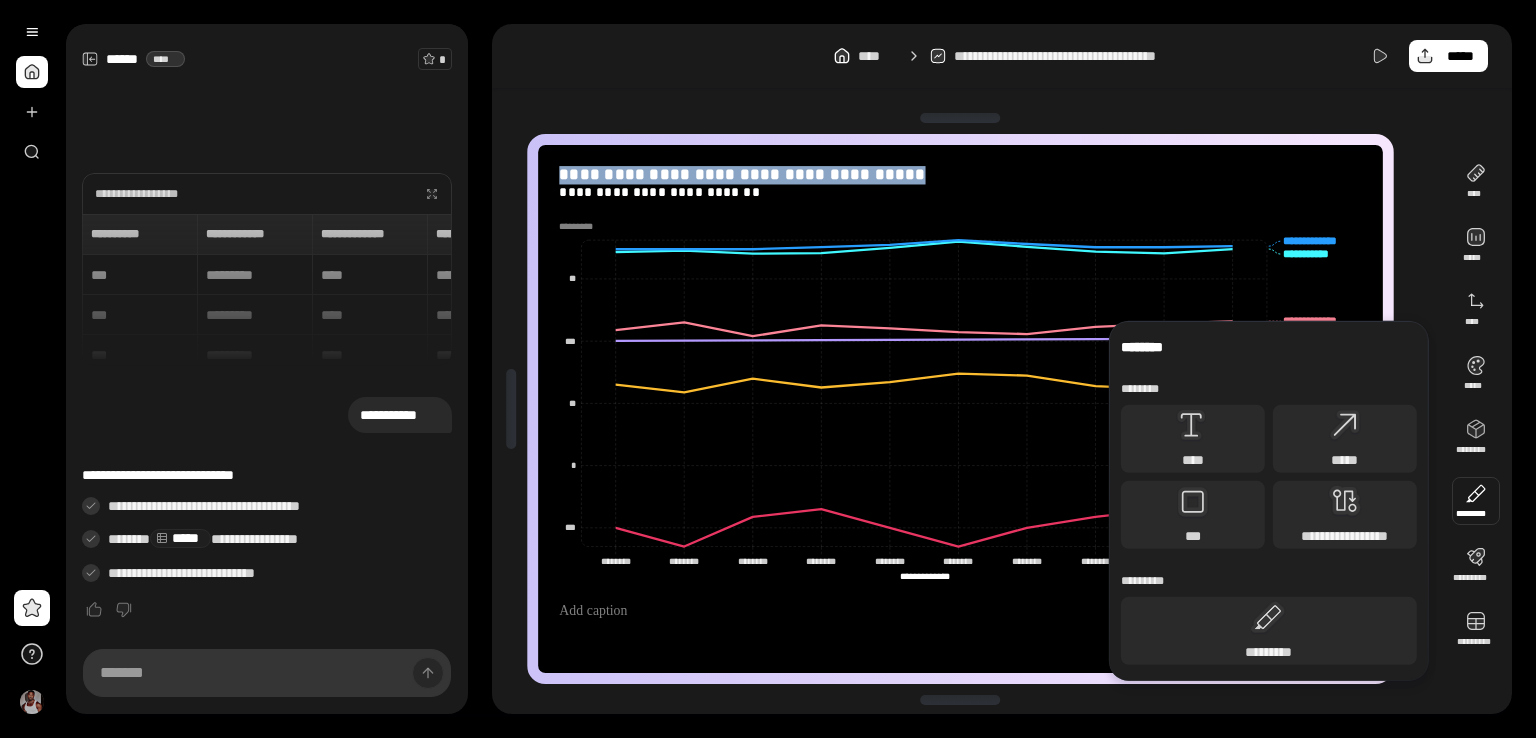 click at bounding box center (1476, 501) 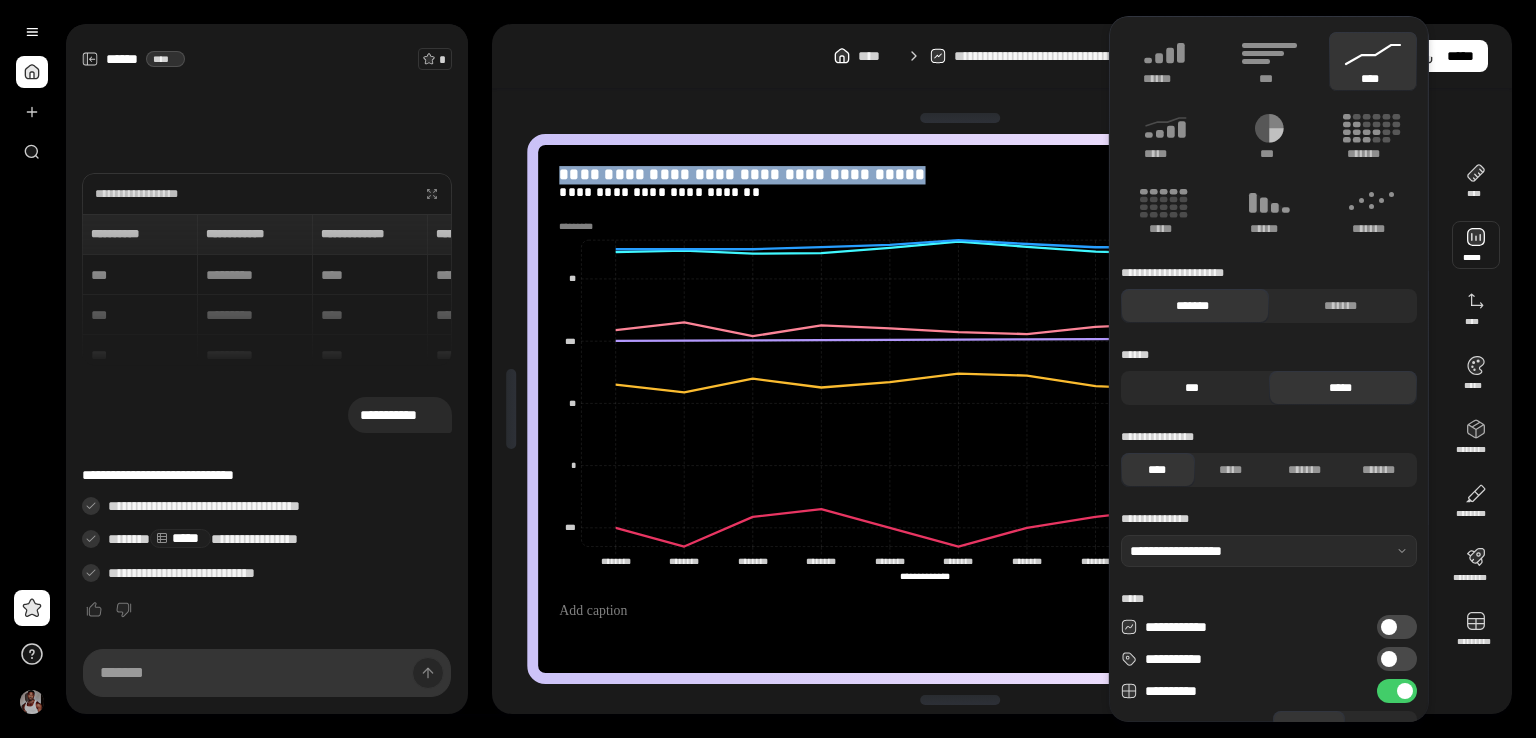 click on "***" at bounding box center [1192, 388] 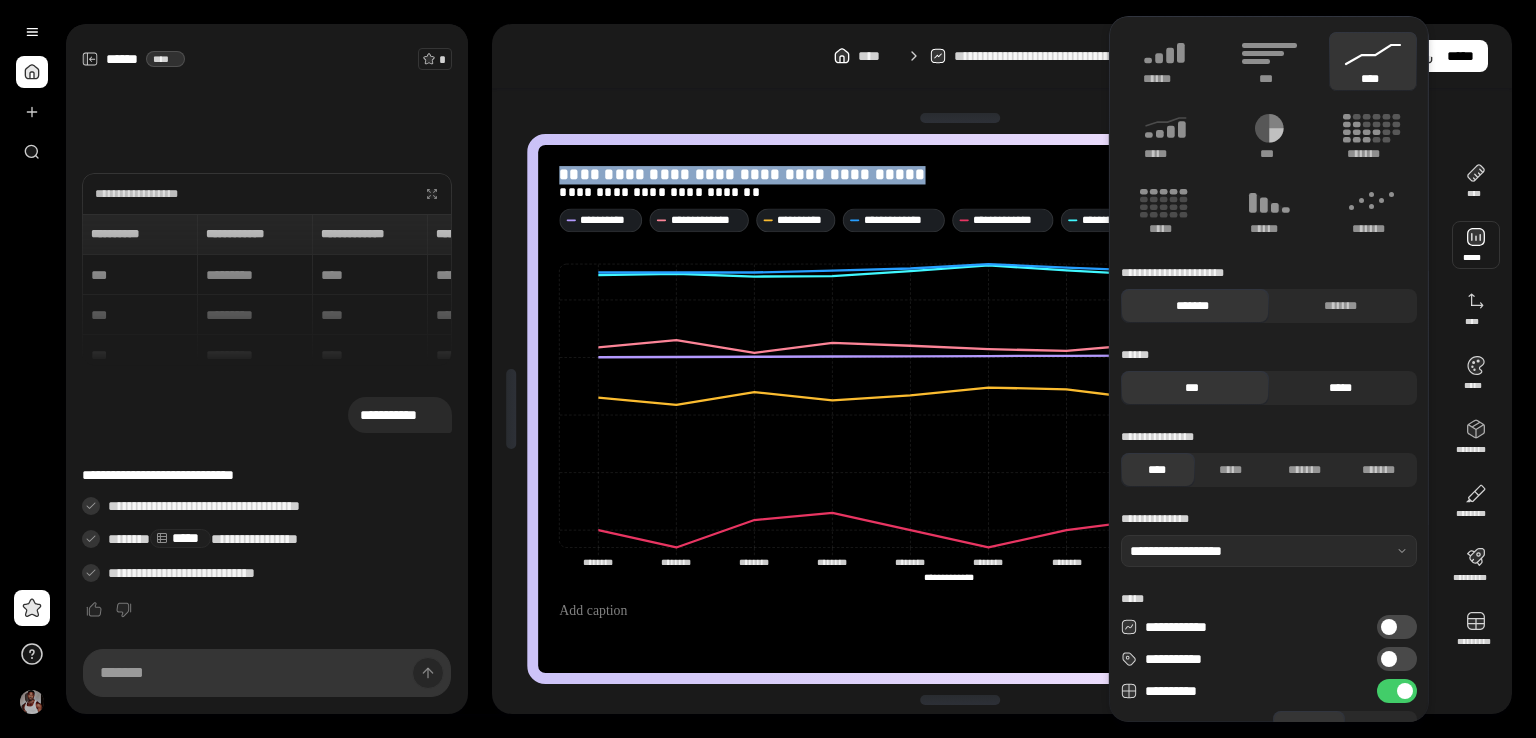 click on "*****" at bounding box center [1340, 388] 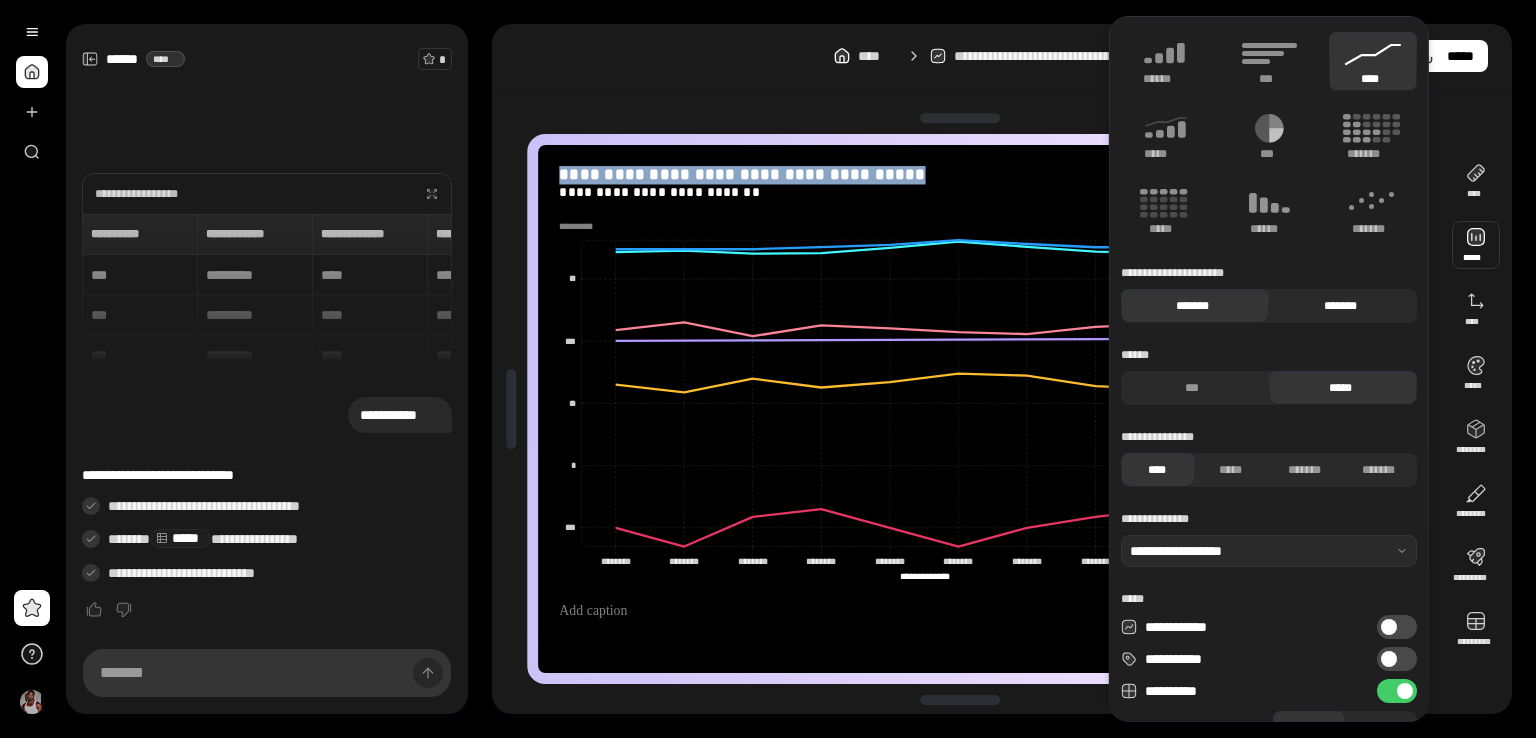 click on "*******" at bounding box center (1340, 306) 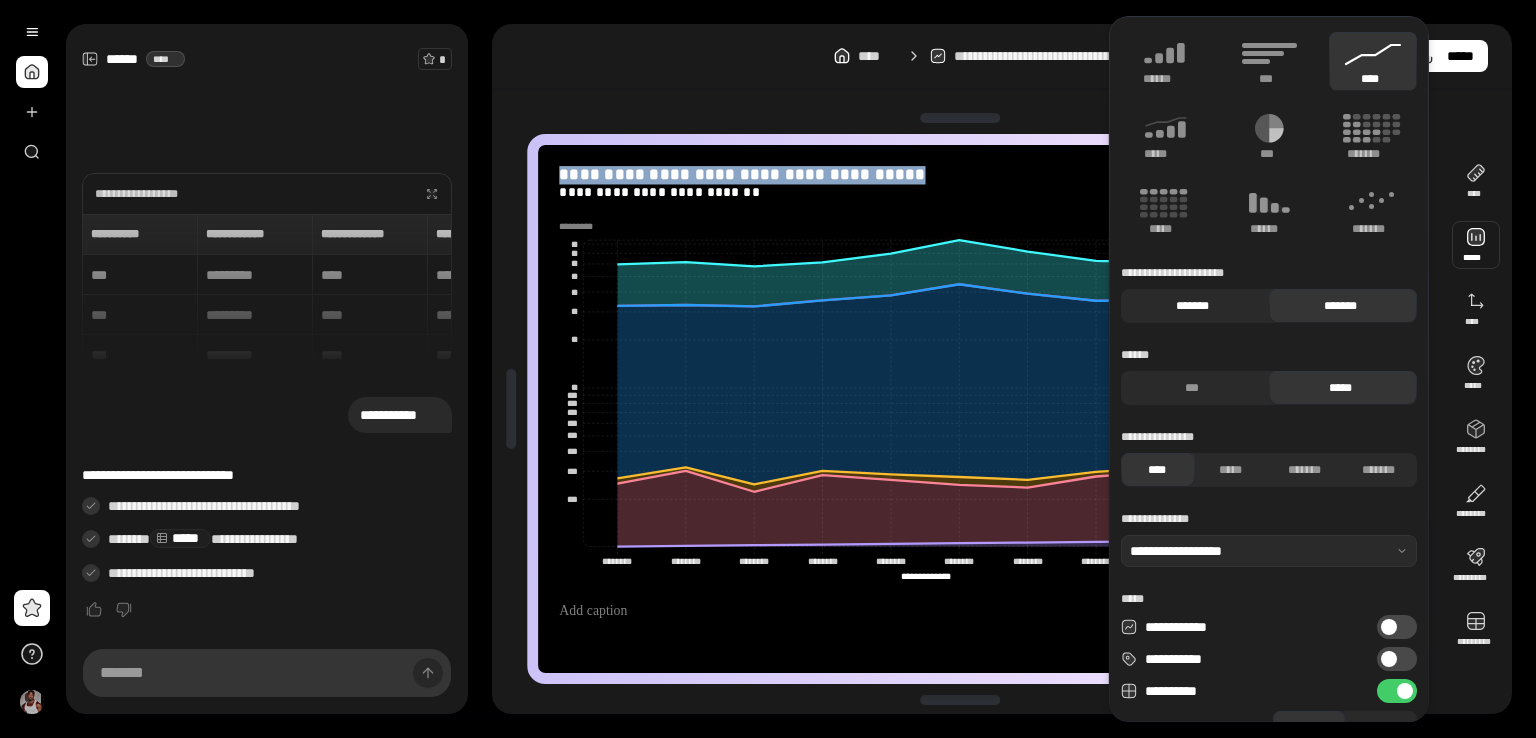 click on "*******" at bounding box center [1192, 306] 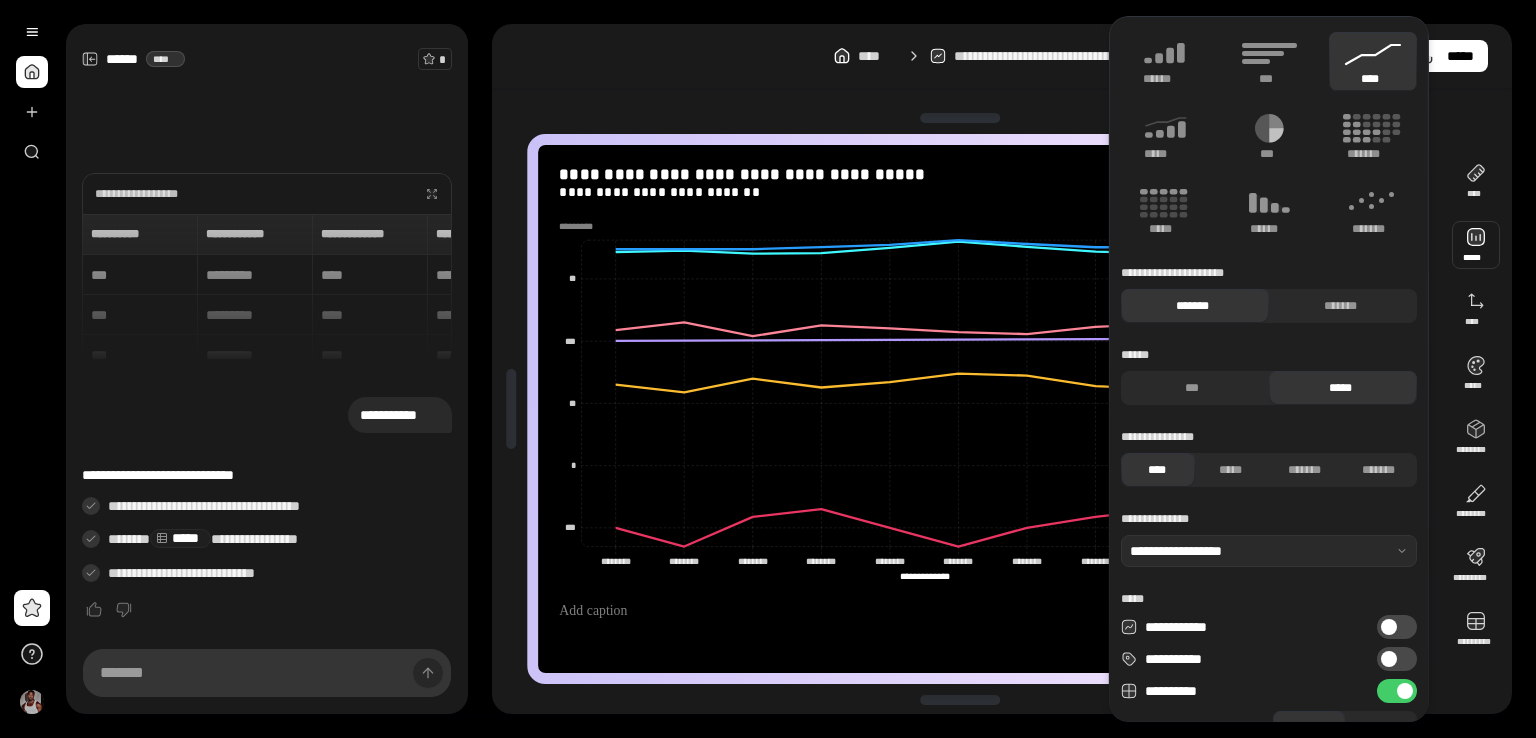 click on "**********" at bounding box center [1002, 369] 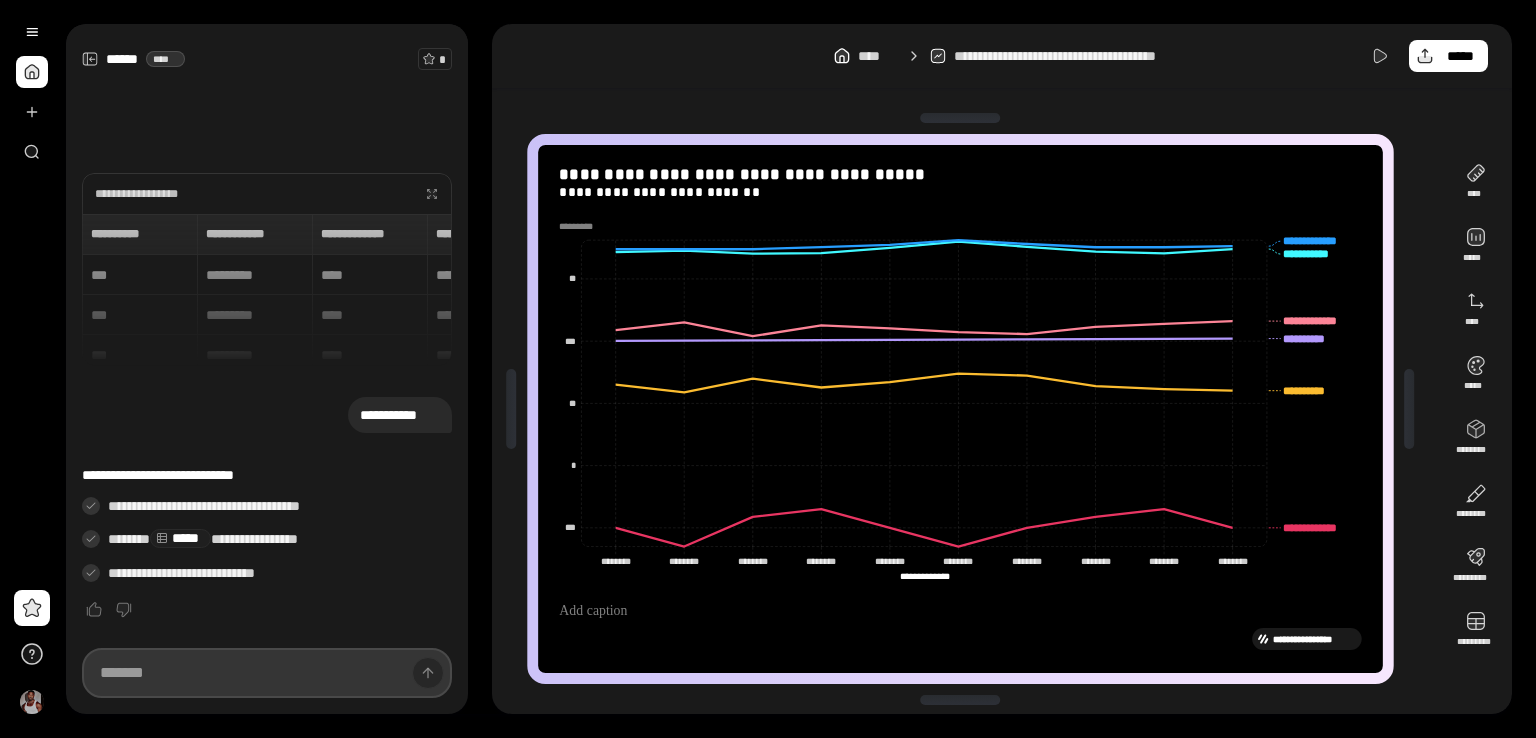 click at bounding box center (267, 673) 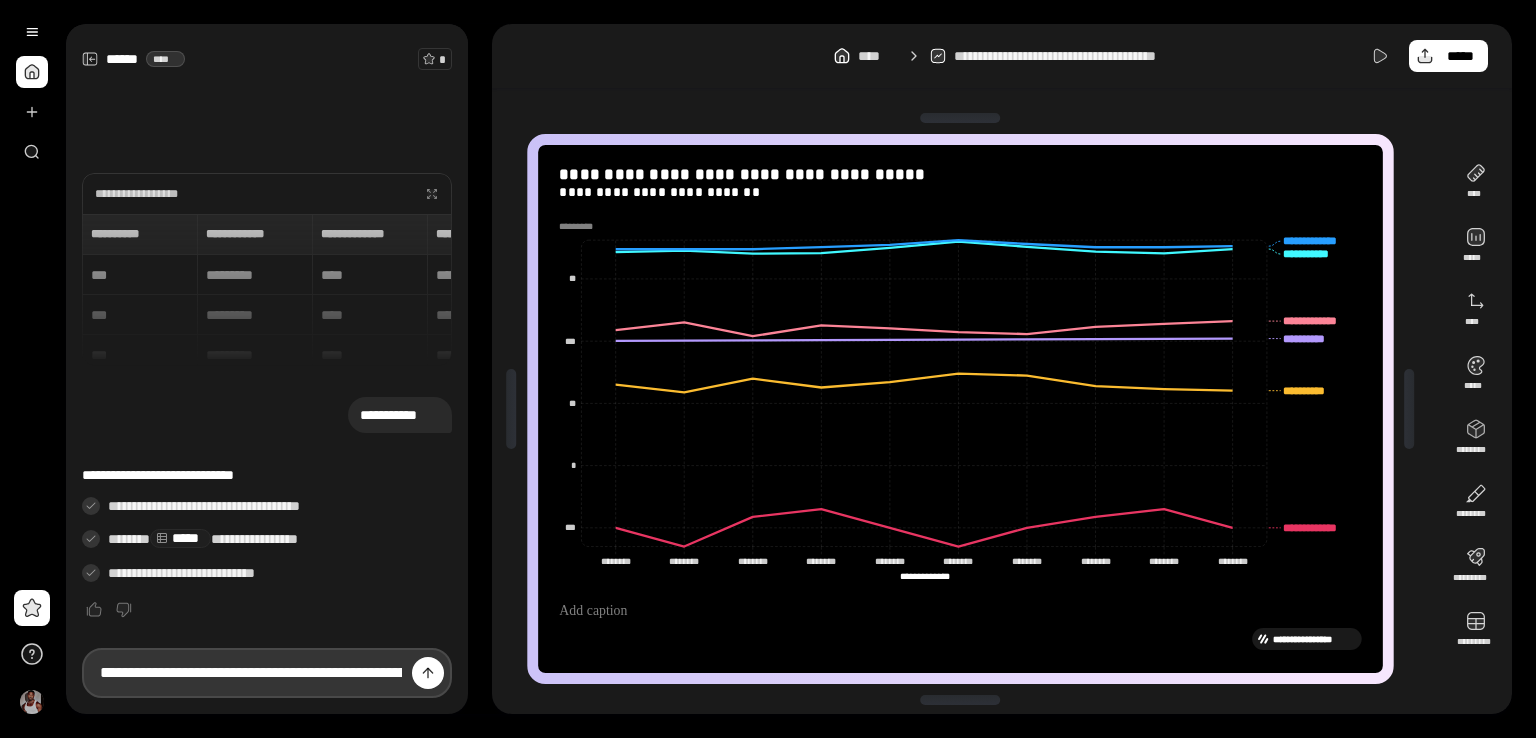 scroll, scrollTop: 0, scrollLeft: 3692, axis: horizontal 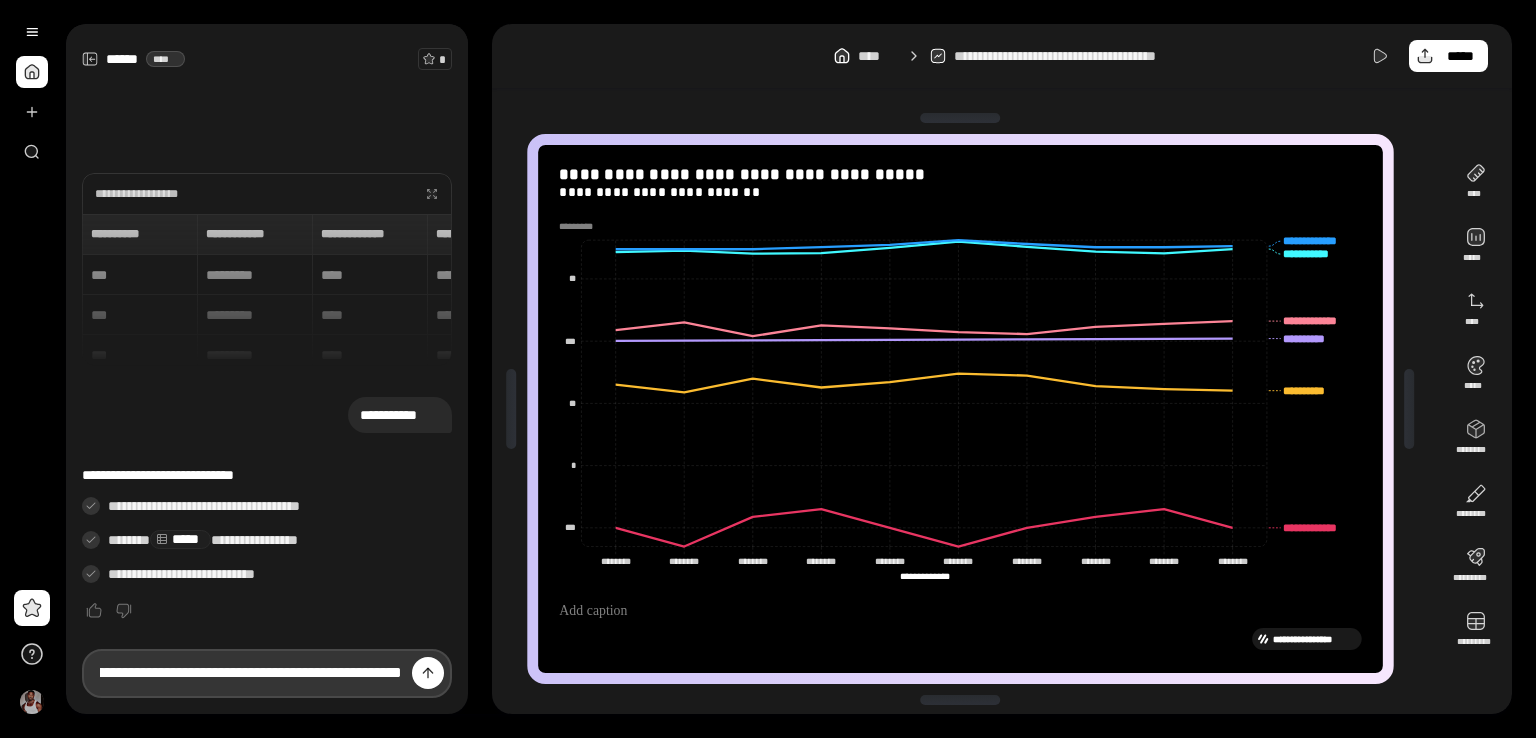 type on "**********" 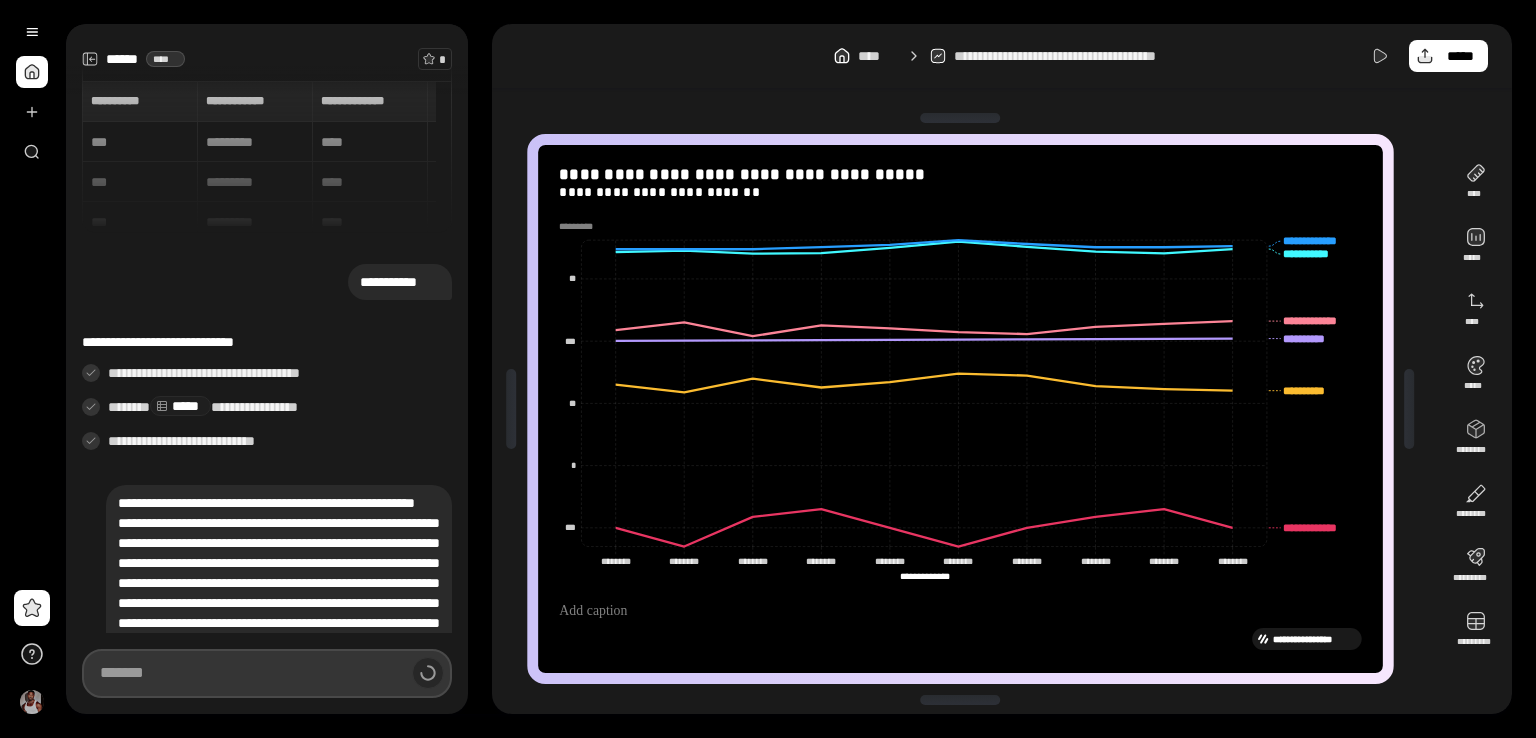 scroll, scrollTop: 0, scrollLeft: 0, axis: both 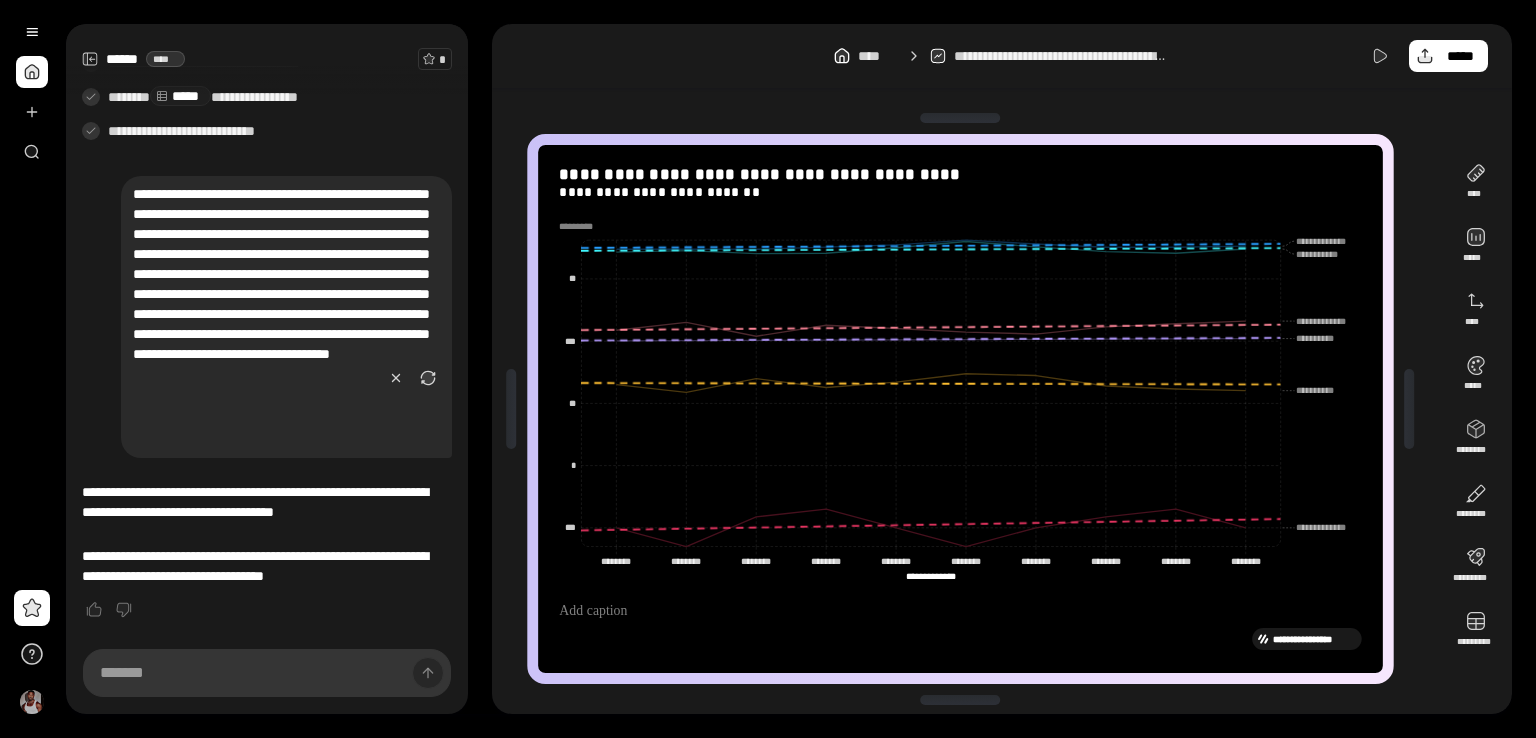 click on "**********" at bounding box center [1002, 369] 